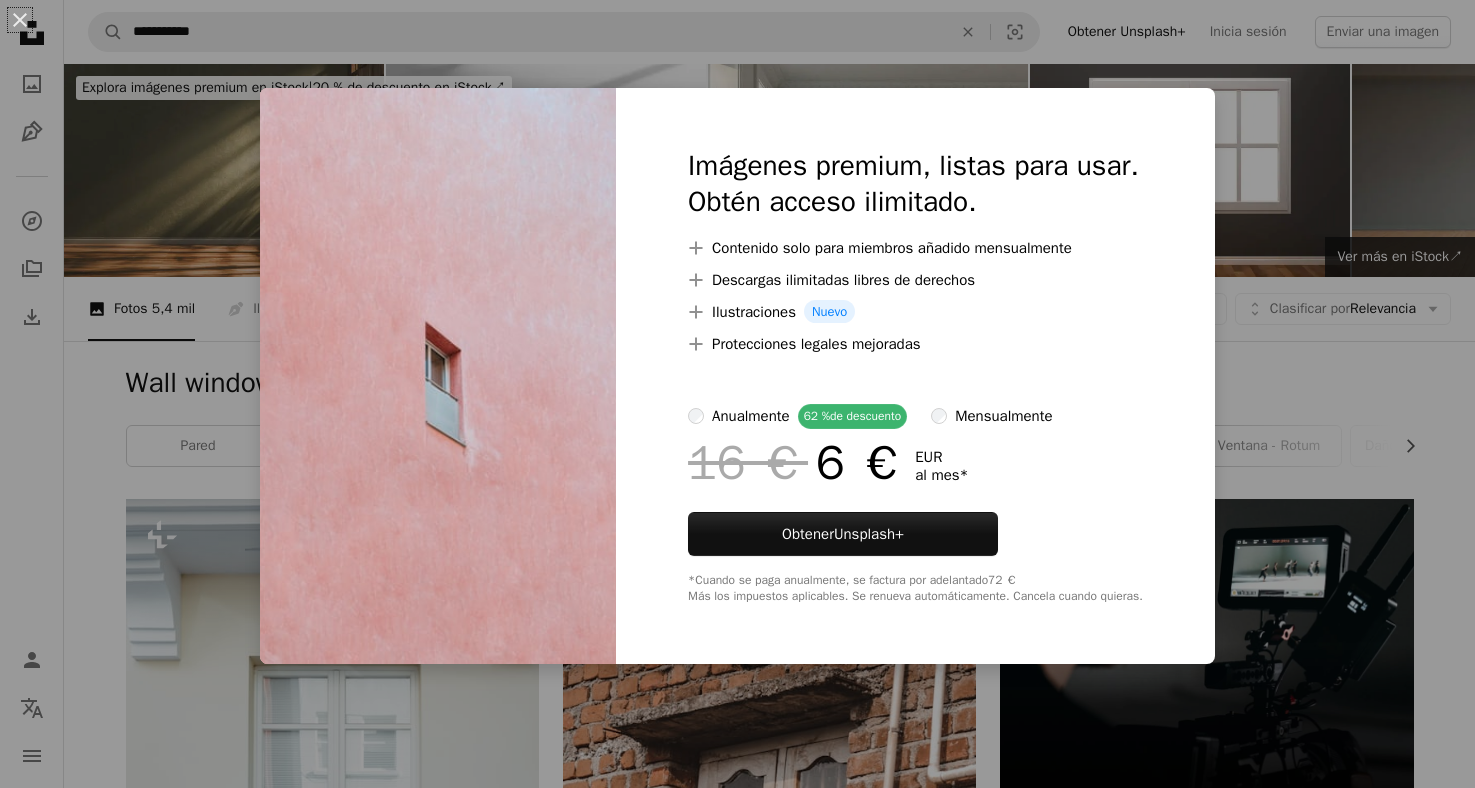 scroll, scrollTop: 6566, scrollLeft: 0, axis: vertical 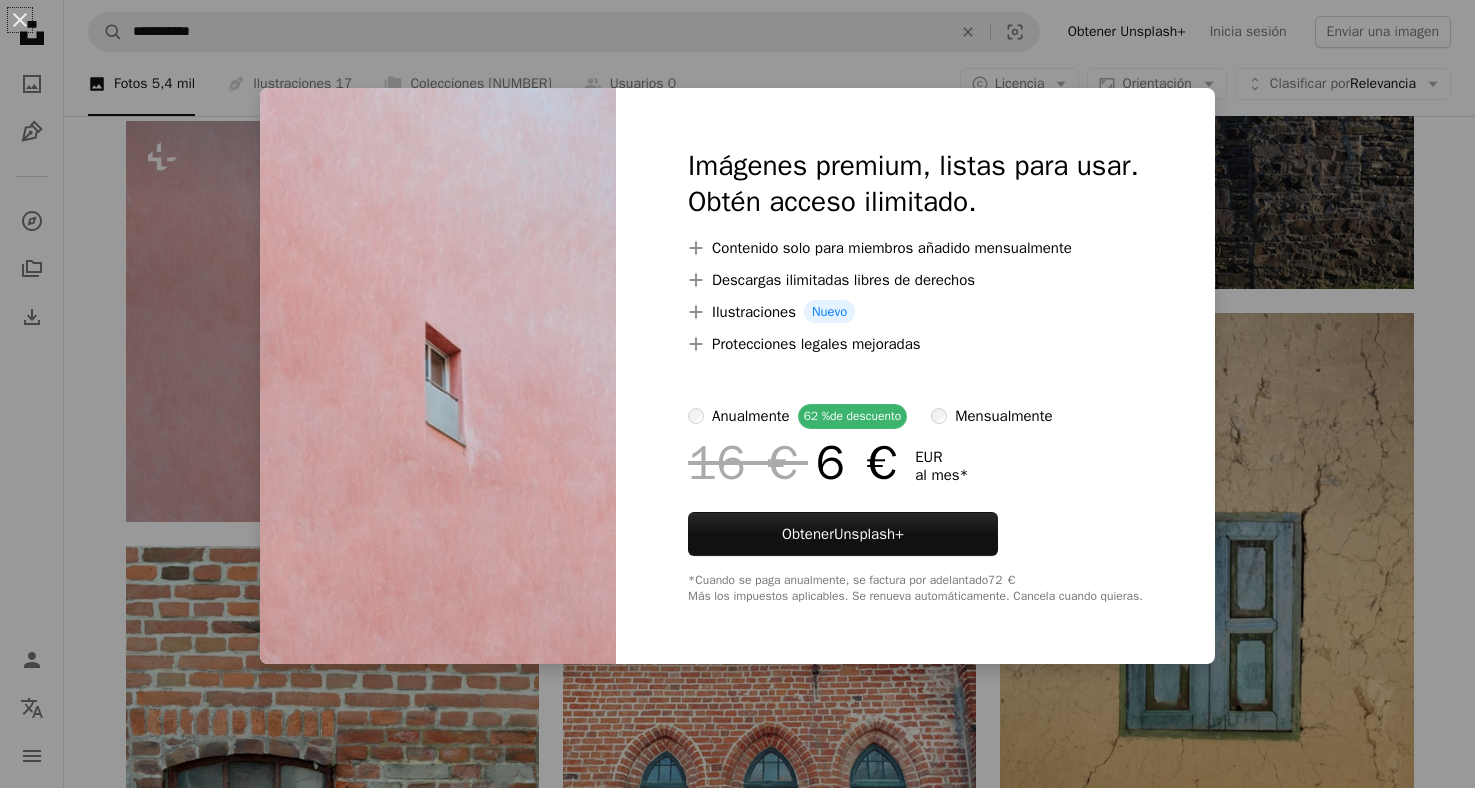 click on "An X shape Imágenes premium, listas para usar. Obtén acceso ilimitado. A plus sign Contenido solo para miembros añadido mensualmente A plus sign Descargas ilimitadas libres de derechos A plus sign Ilustraciones  Nuevo A plus sign Protecciones legales mejoradas anualmente 62 %  de descuento mensualmente 16 €   6 € EUR al mes * Obtener  Unsplash+ *Cuando se paga anualmente, se factura por adelantado  72 € Más los impuestos aplicables. Se renueva automáticamente. Cancela cuando quieras." at bounding box center (737, 394) 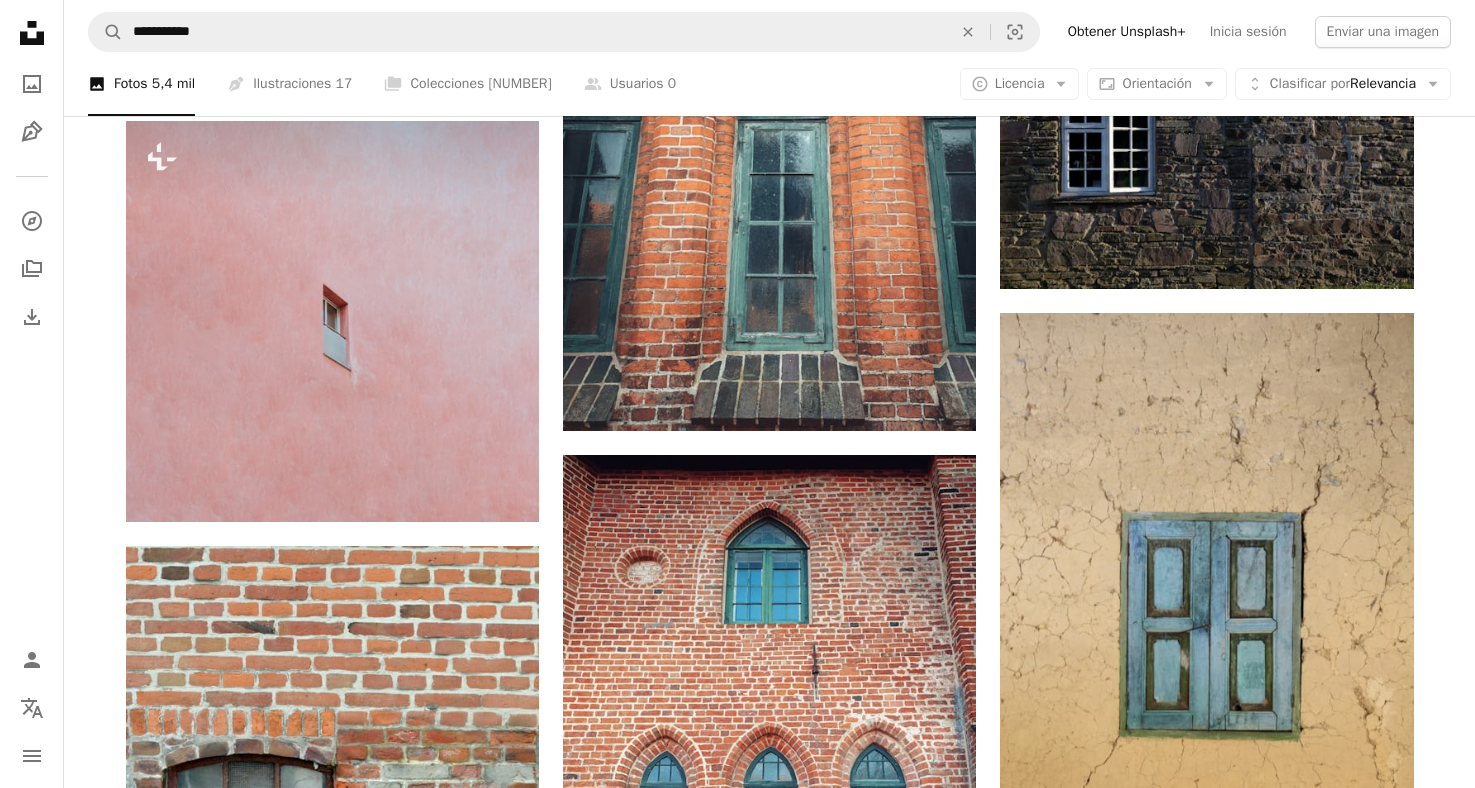scroll, scrollTop: 6565, scrollLeft: 0, axis: vertical 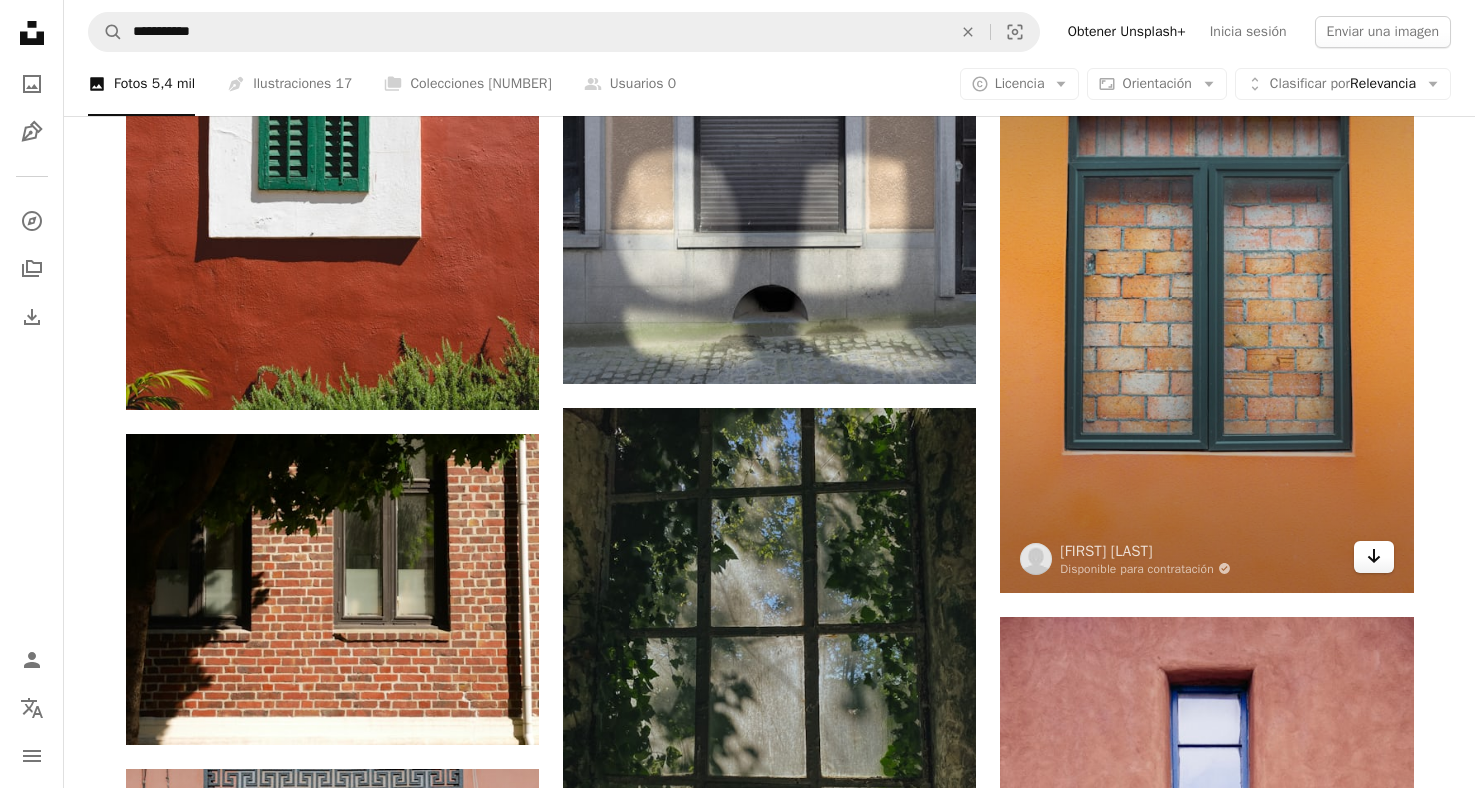 click on "Arrow pointing down" 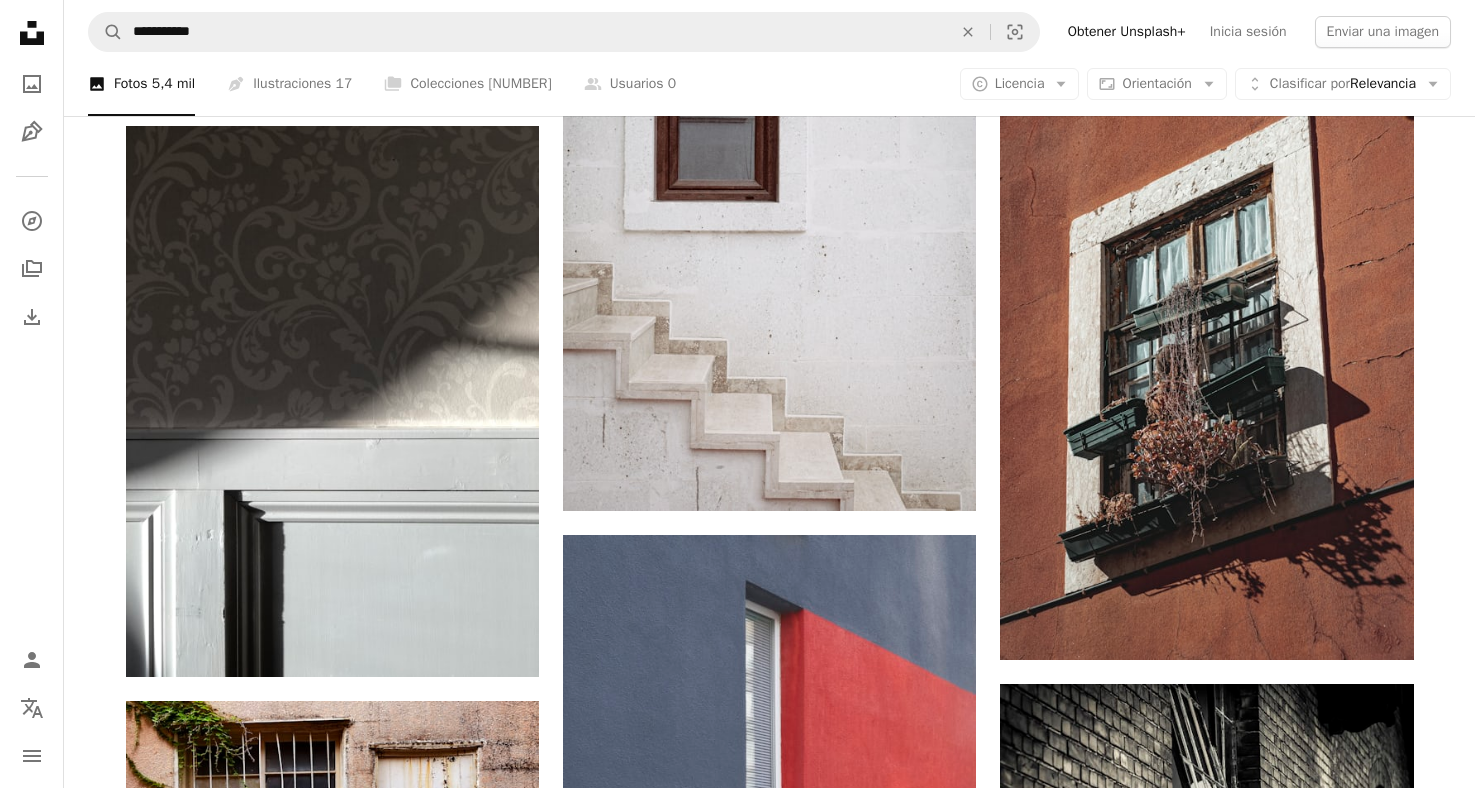 scroll, scrollTop: 14162, scrollLeft: 0, axis: vertical 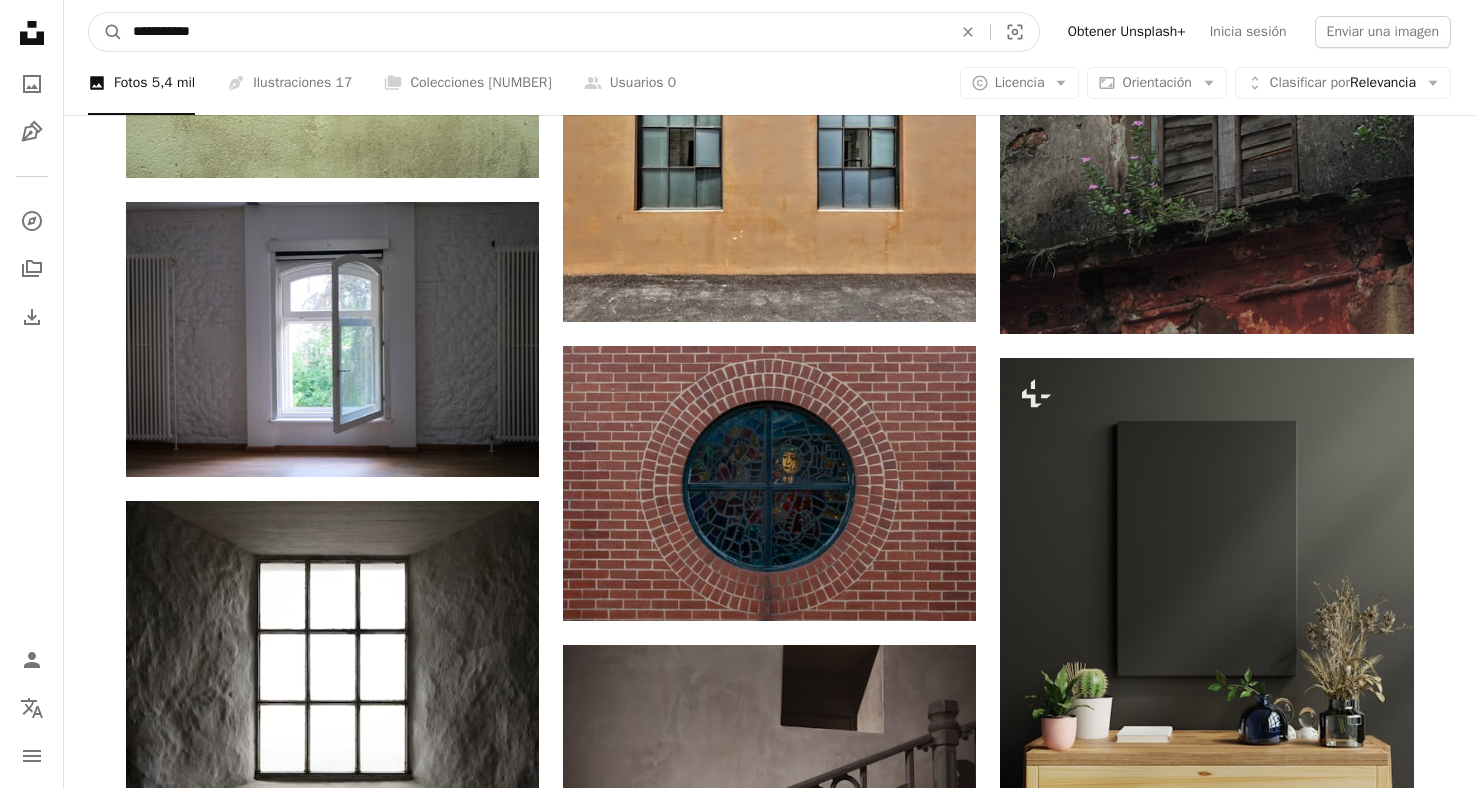 drag, startPoint x: 295, startPoint y: 37, endPoint x: 82, endPoint y: -6, distance: 217.29703 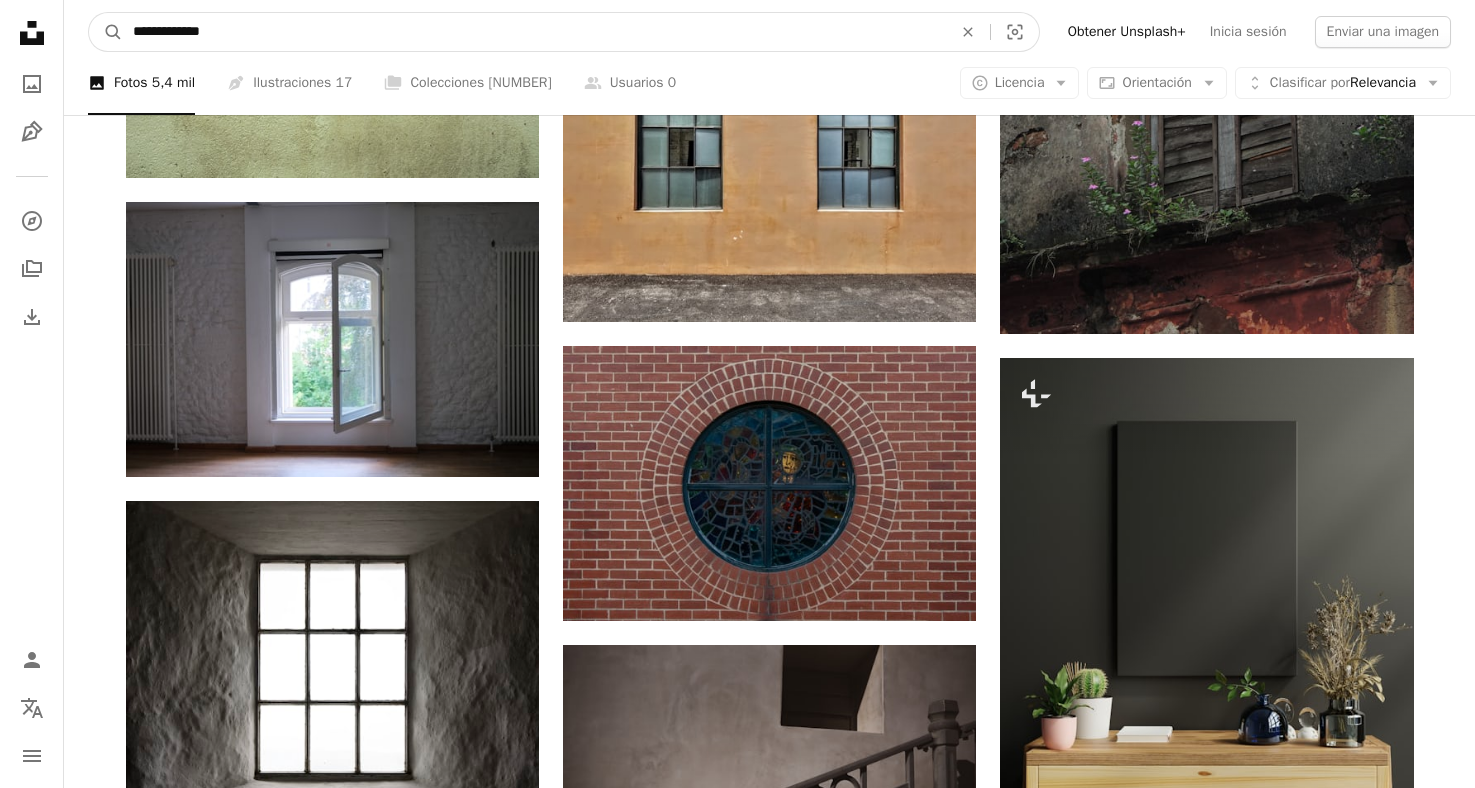 type on "**********" 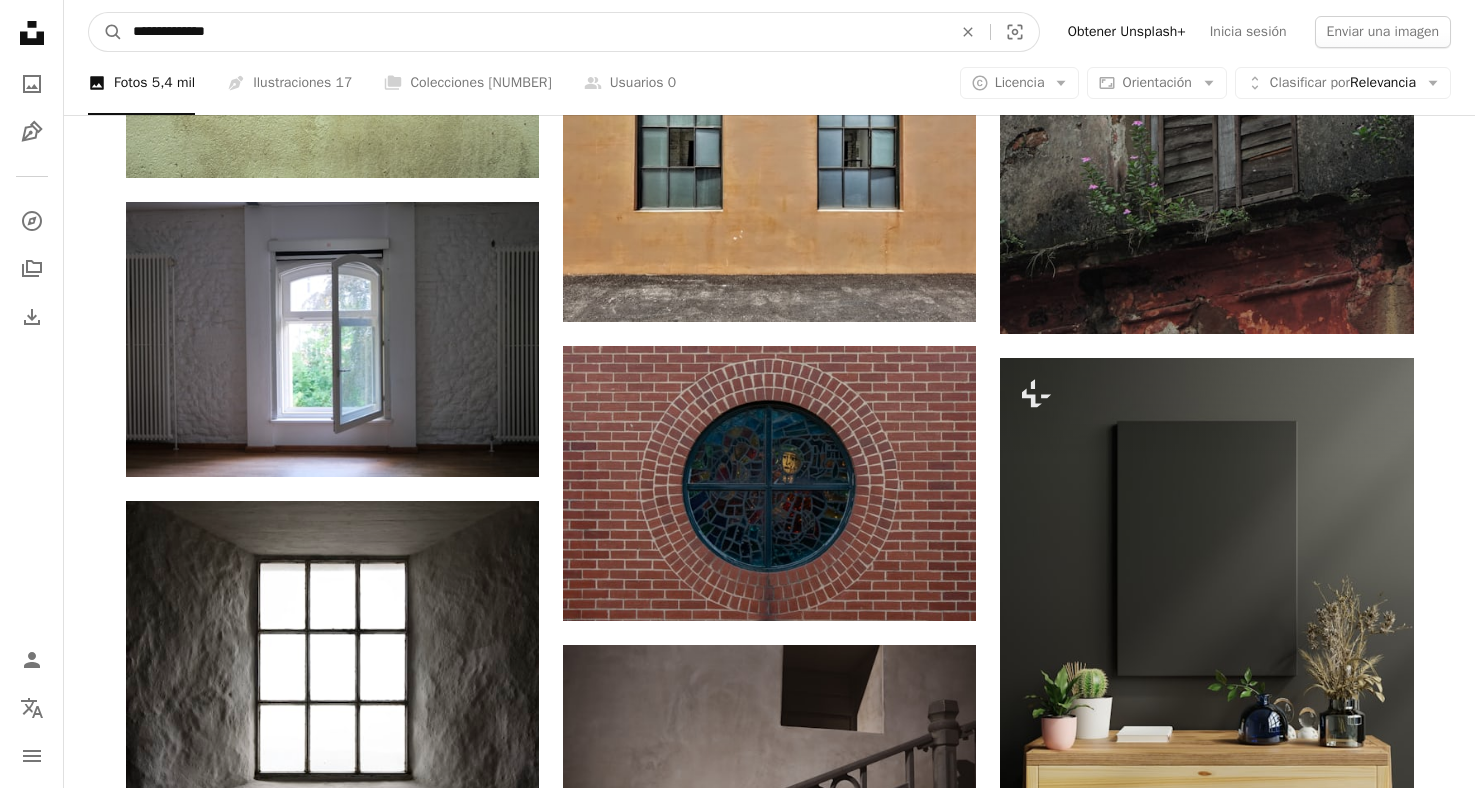 click on "A magnifying glass" at bounding box center [106, 32] 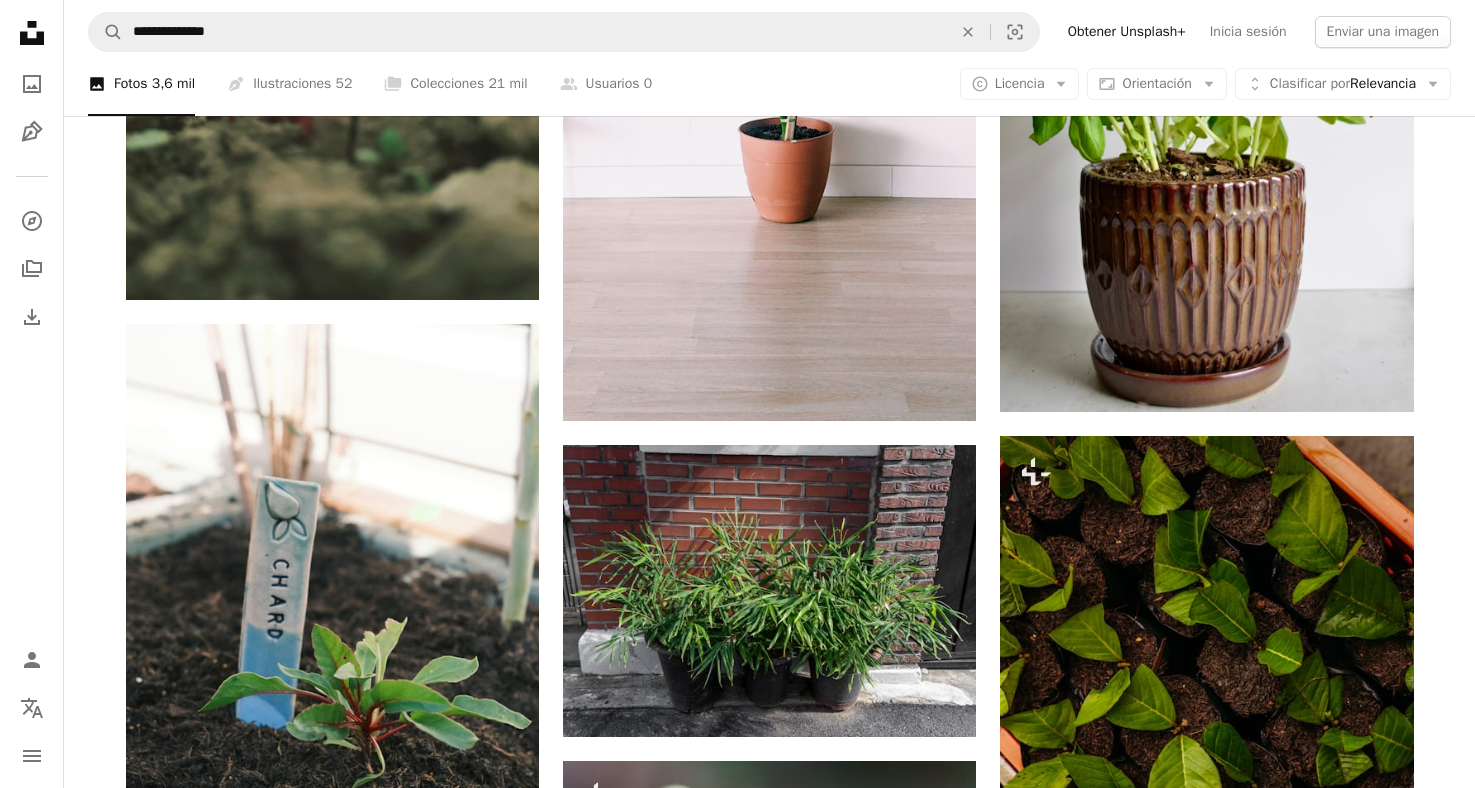 scroll, scrollTop: 1680, scrollLeft: 0, axis: vertical 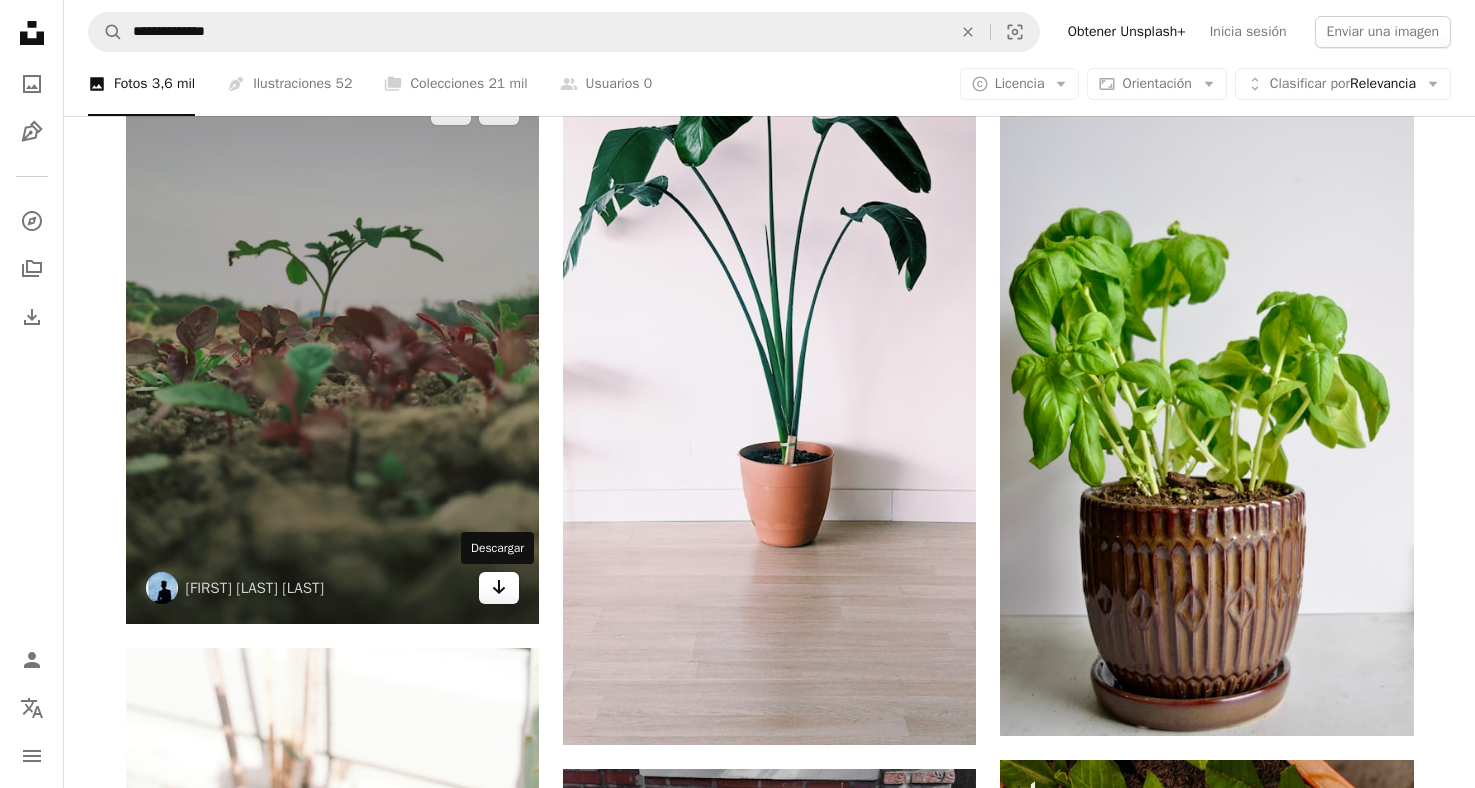 click on "Arrow pointing down" 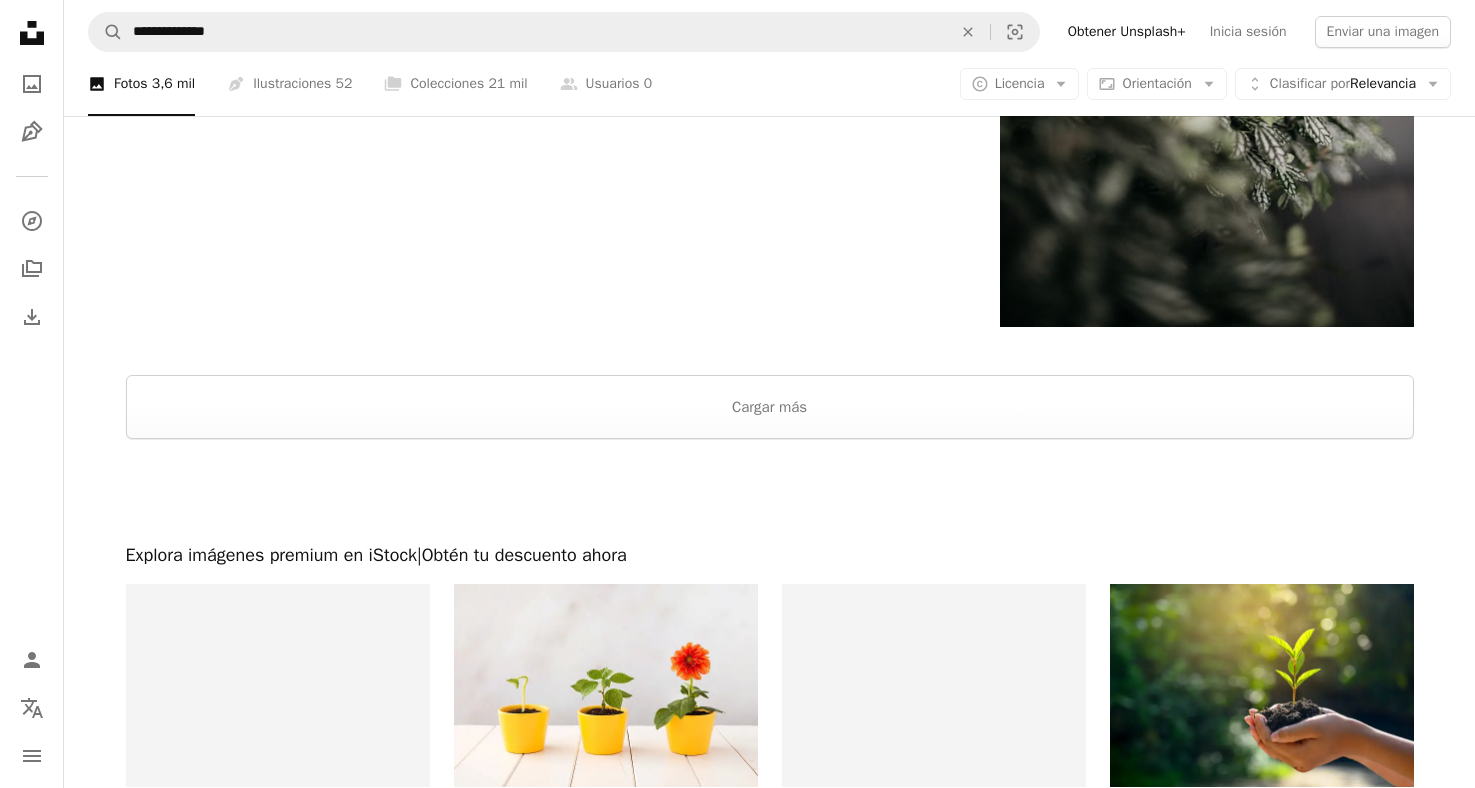 scroll, scrollTop: 4027, scrollLeft: 0, axis: vertical 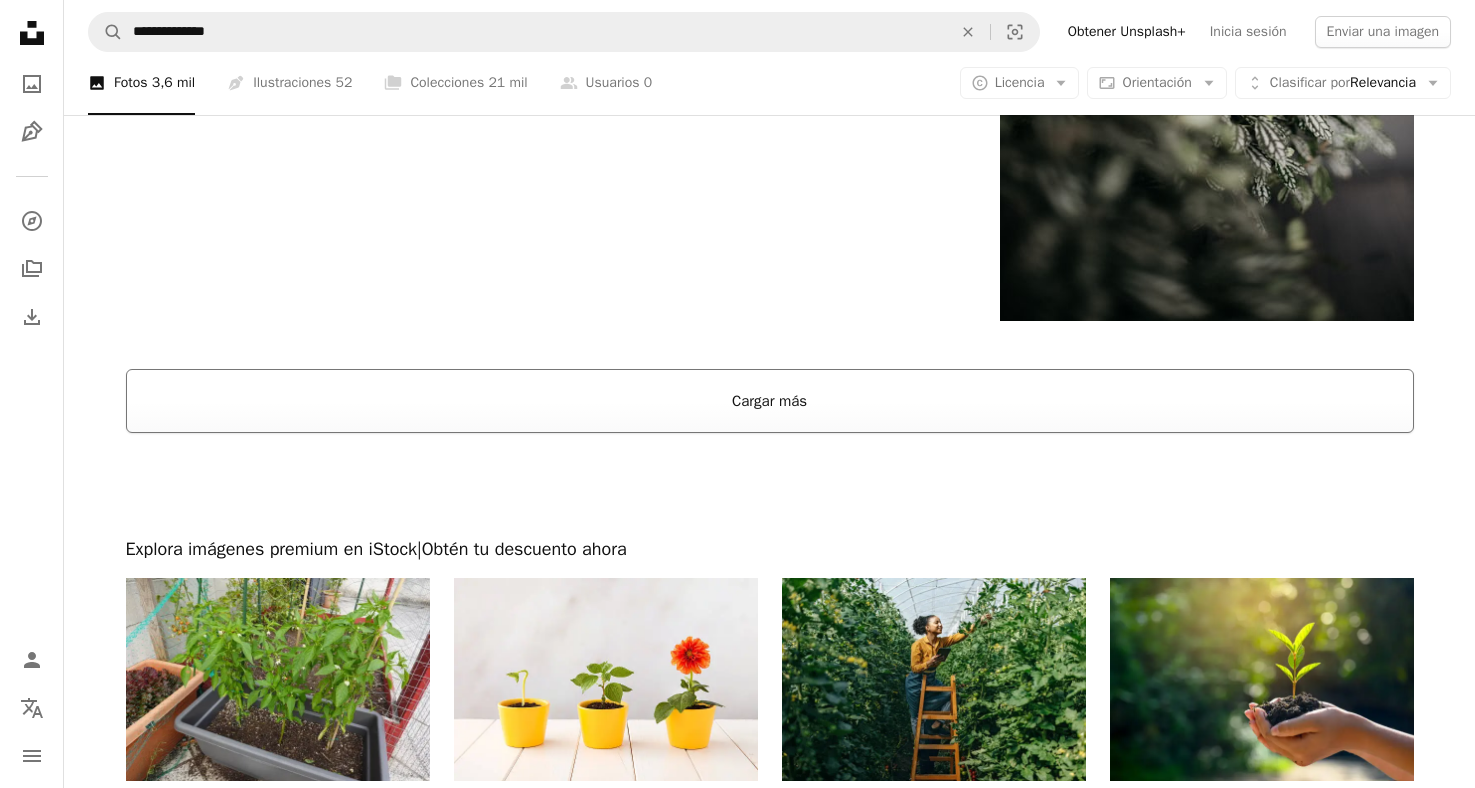 click on "Cargar más" at bounding box center [770, 401] 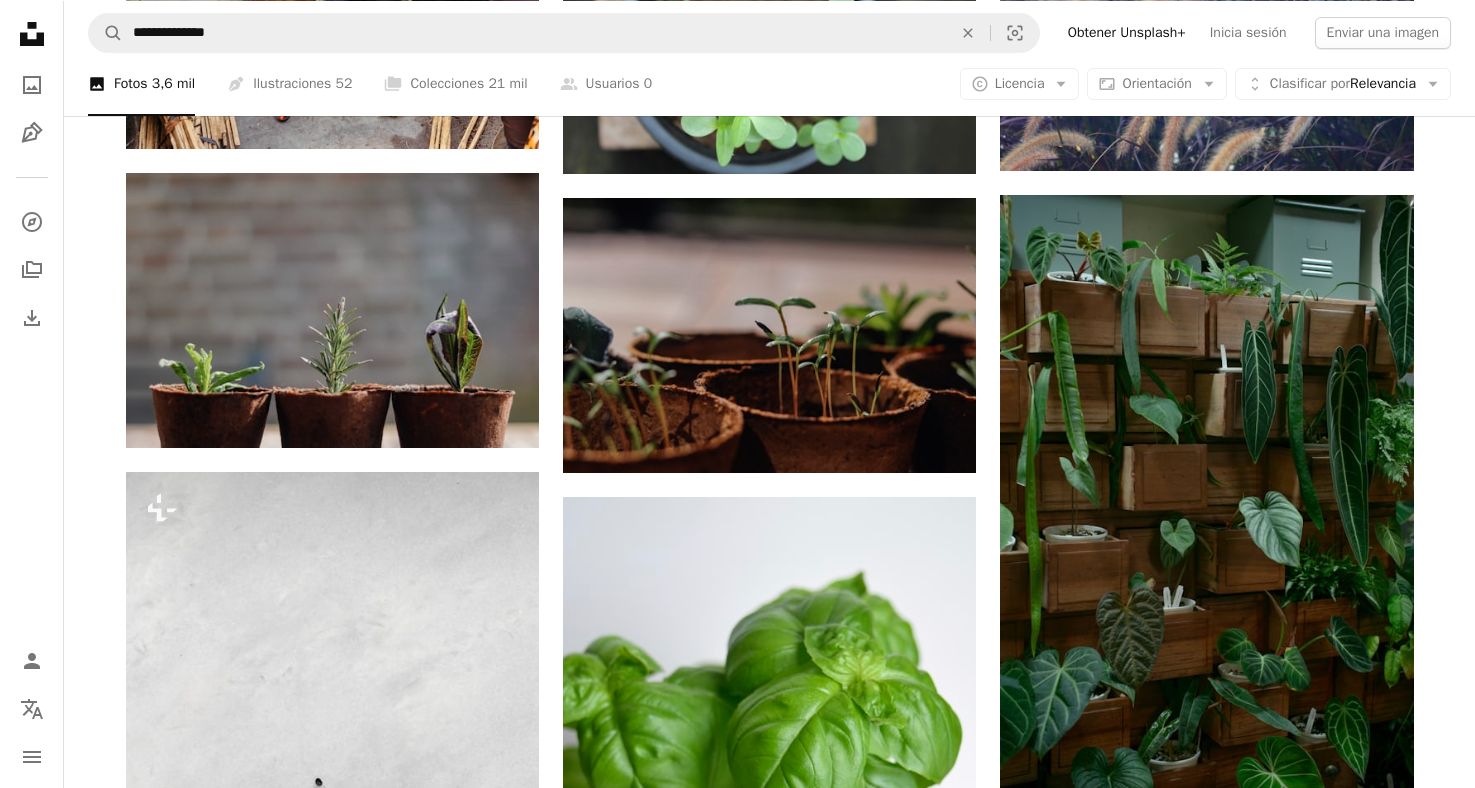 scroll, scrollTop: 6459, scrollLeft: 0, axis: vertical 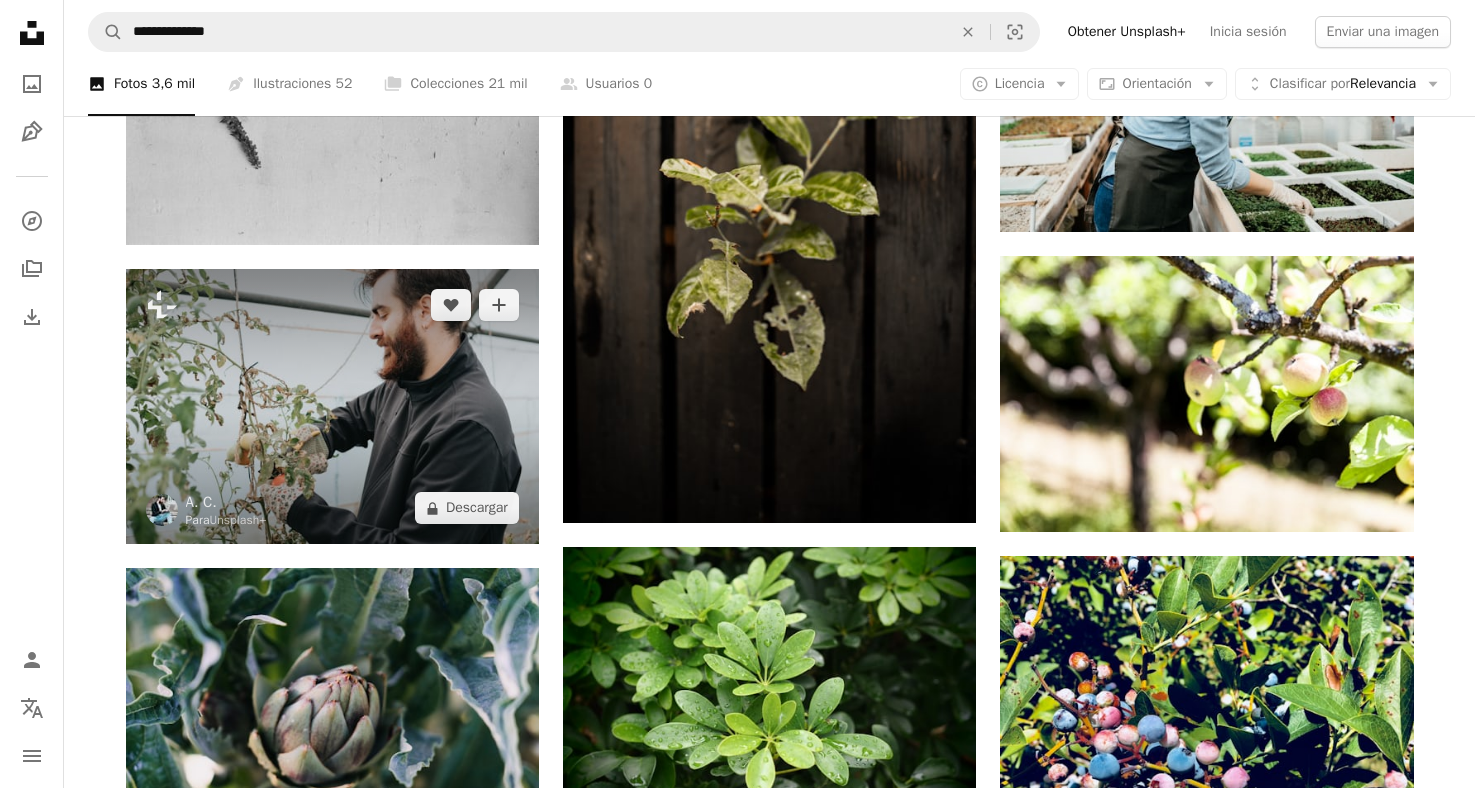 click at bounding box center [332, 406] 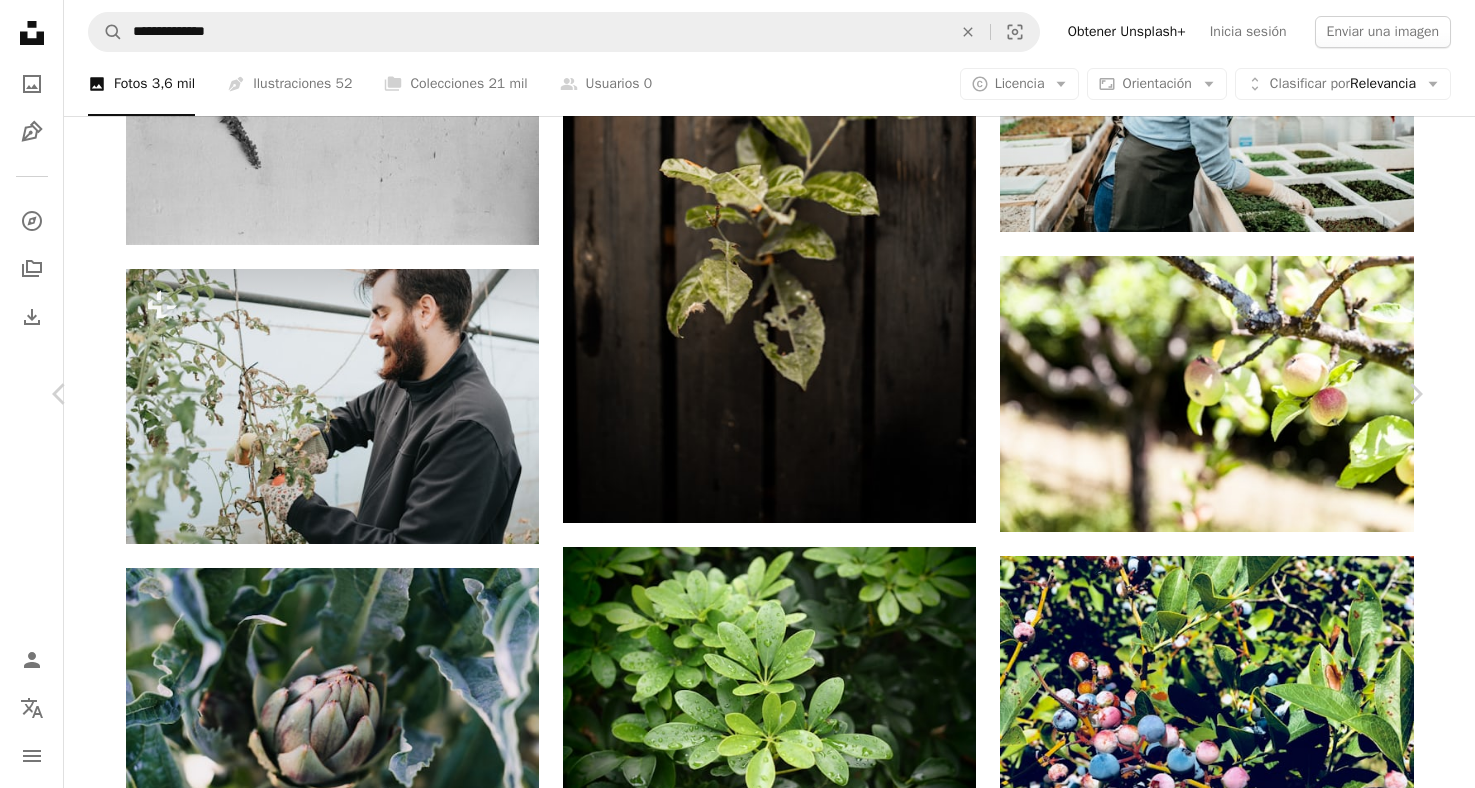 click on "An X shape" at bounding box center (20, 20) 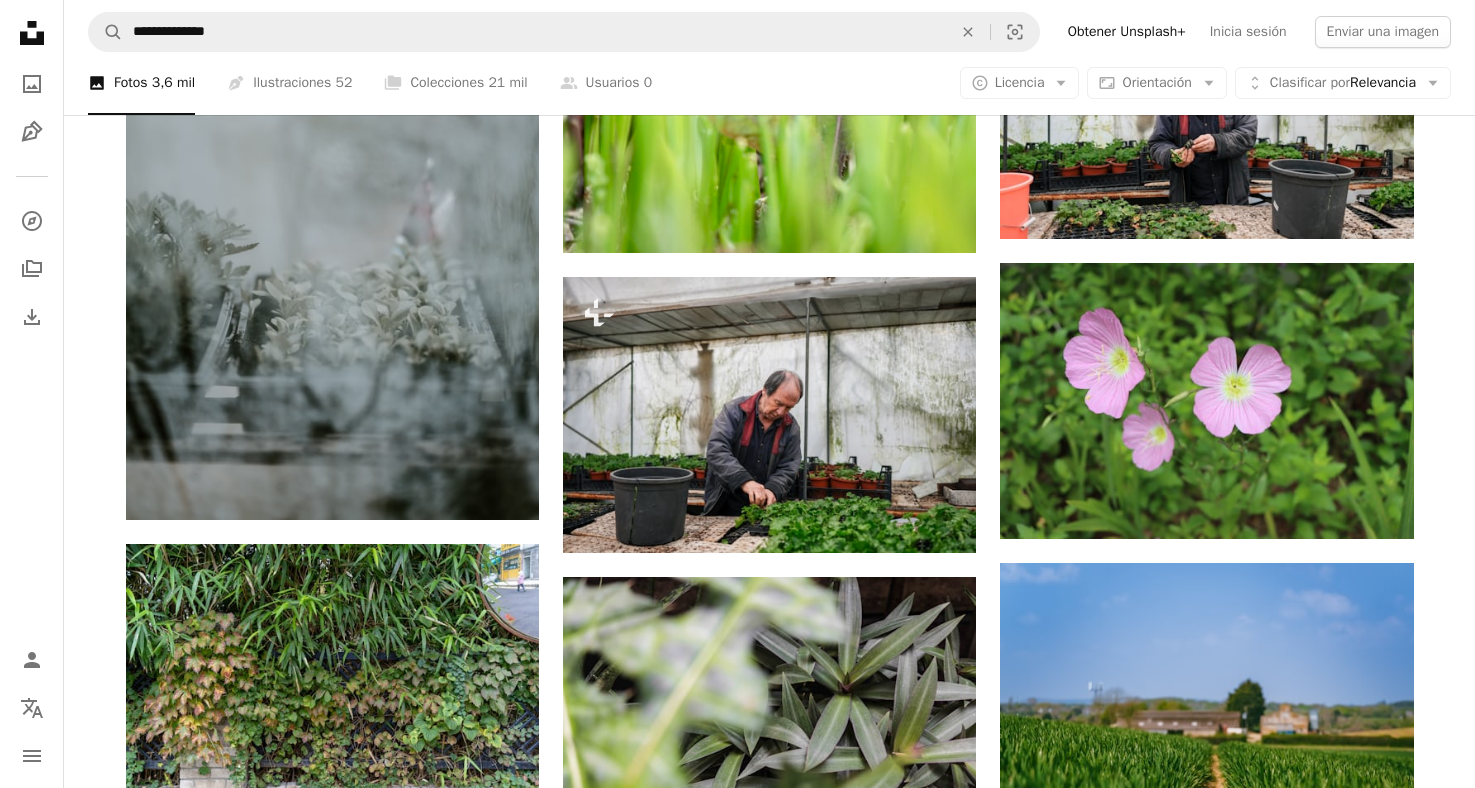 scroll, scrollTop: 35594, scrollLeft: 0, axis: vertical 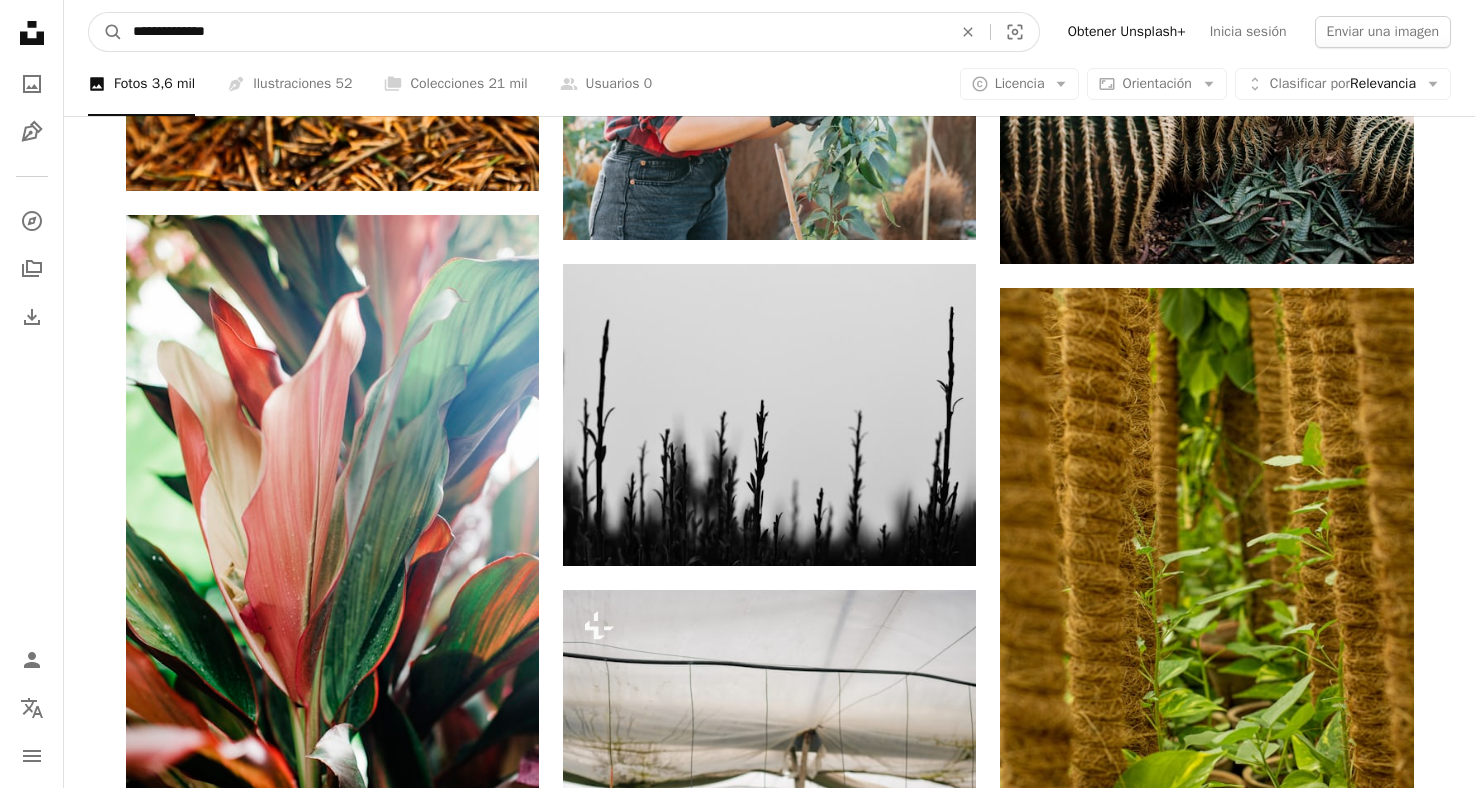 click on "**********" at bounding box center (534, 32) 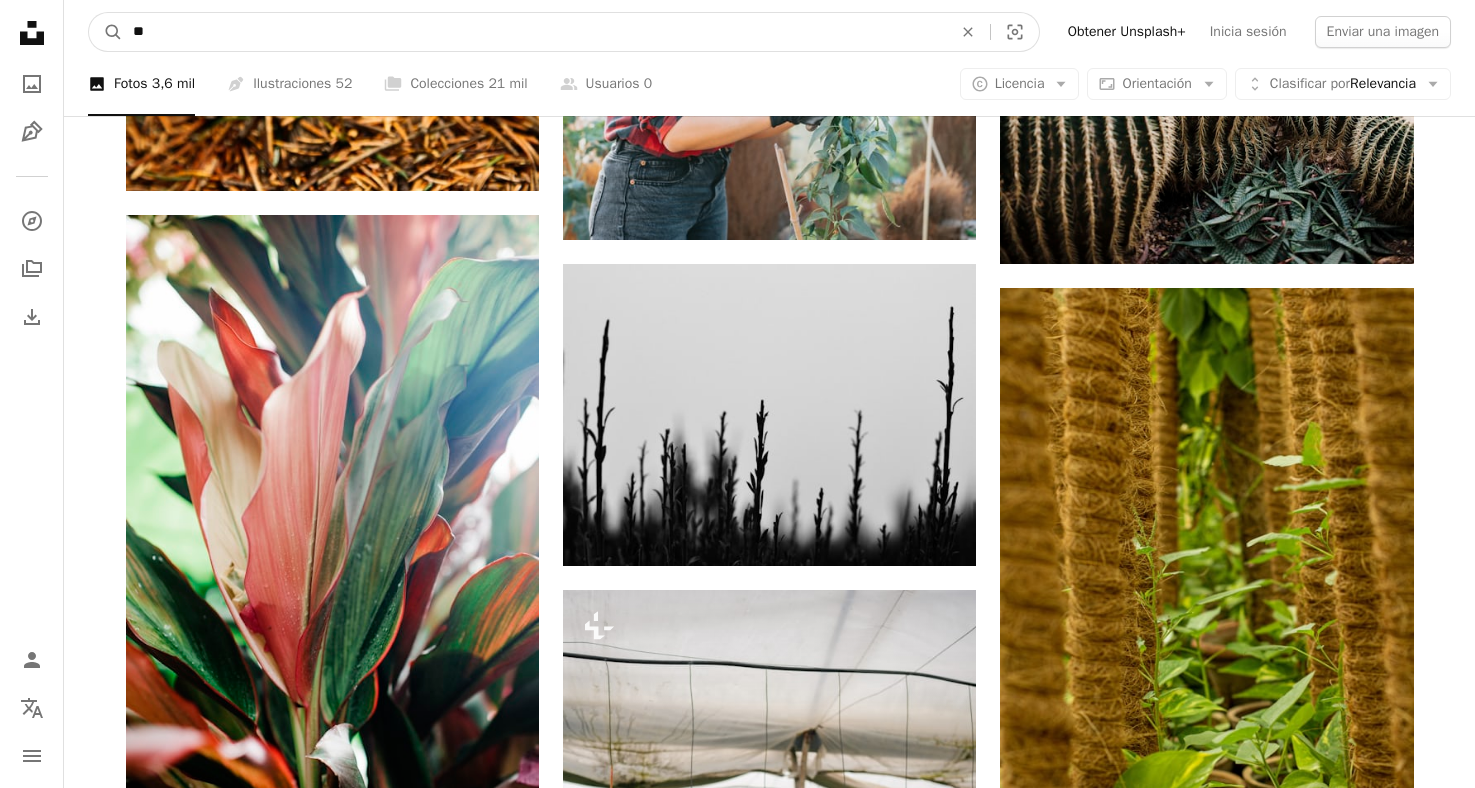 type on "*" 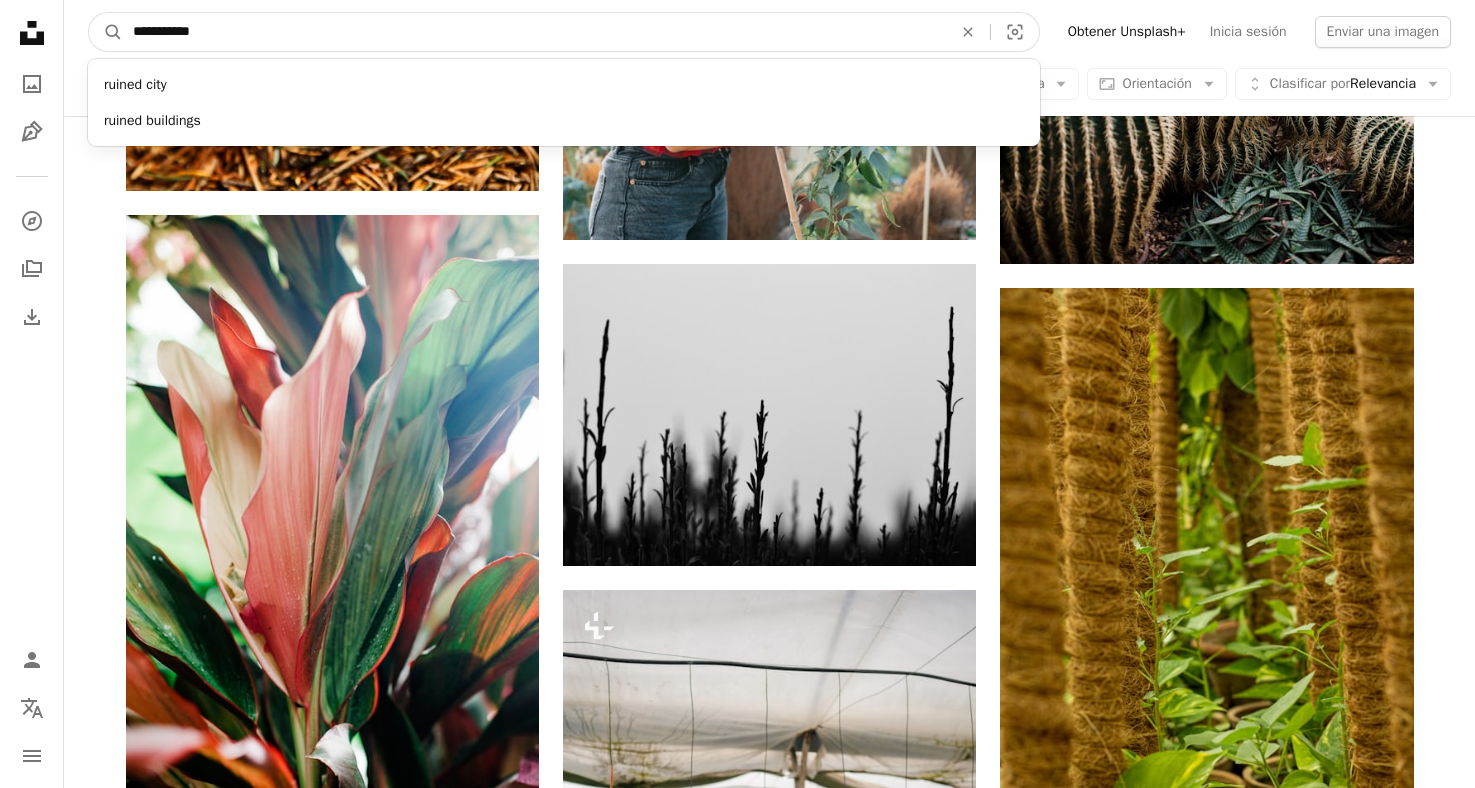 type on "**********" 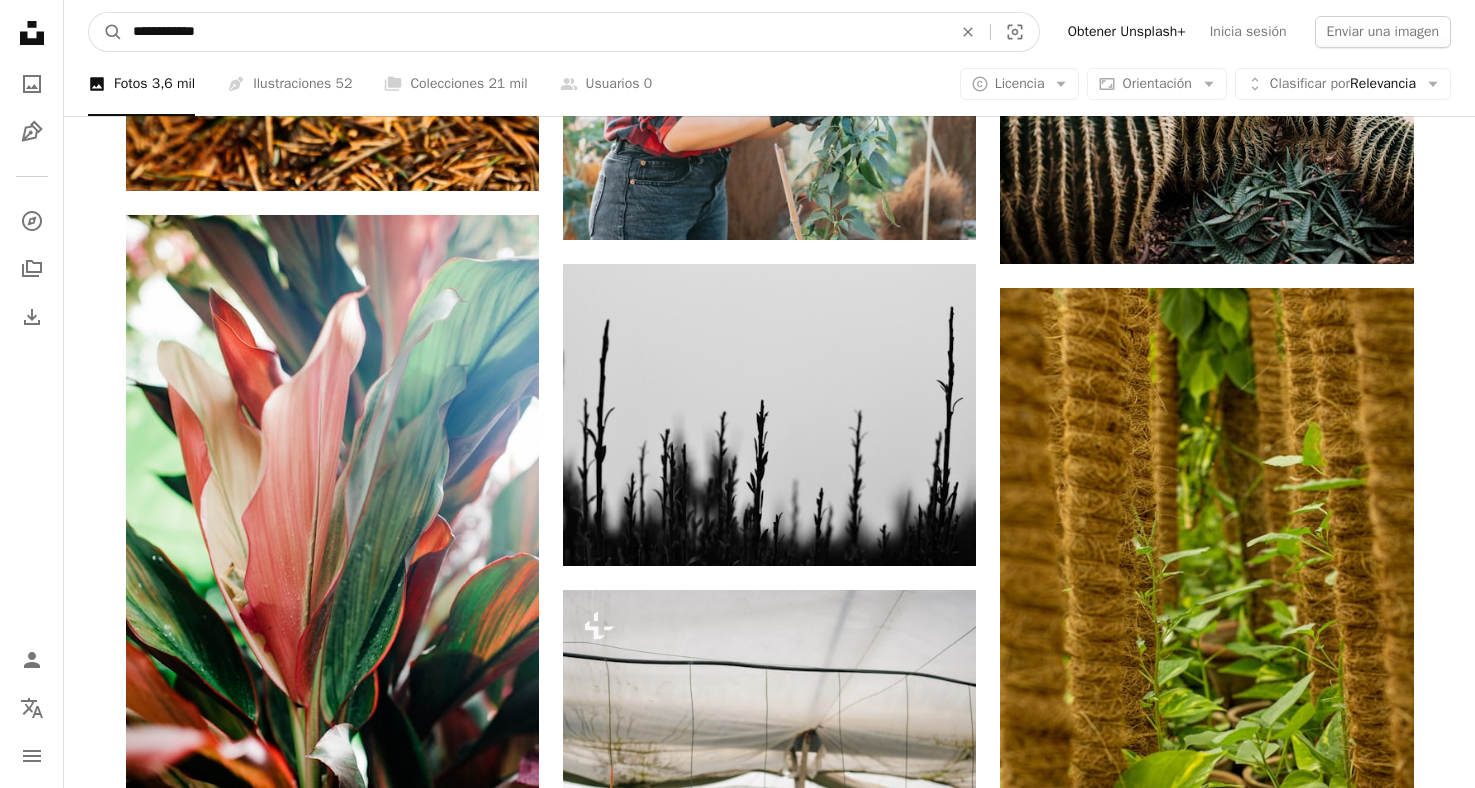 click on "A magnifying glass" at bounding box center (106, 32) 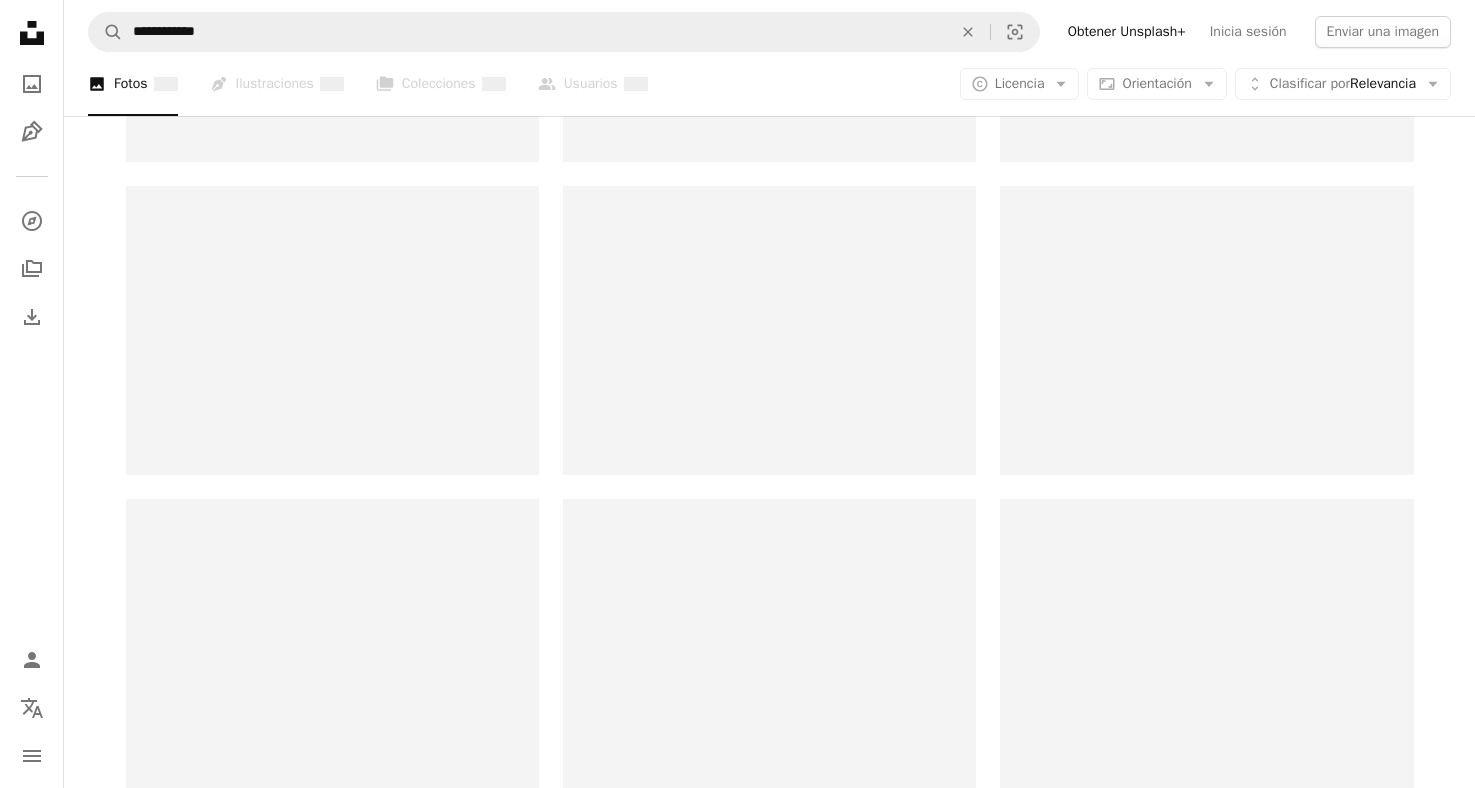scroll, scrollTop: 0, scrollLeft: 0, axis: both 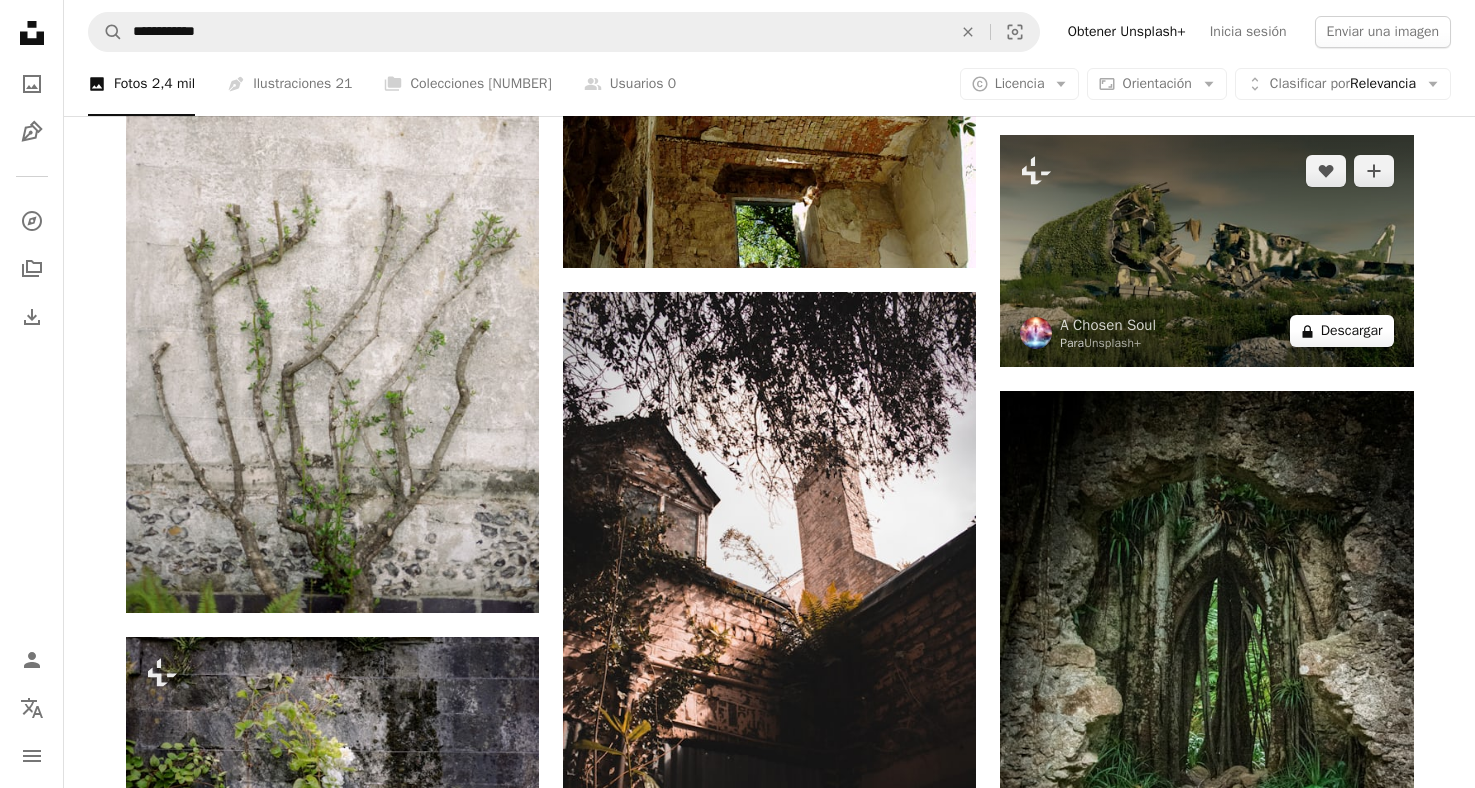 click on "A lock Descargar" at bounding box center [1342, 331] 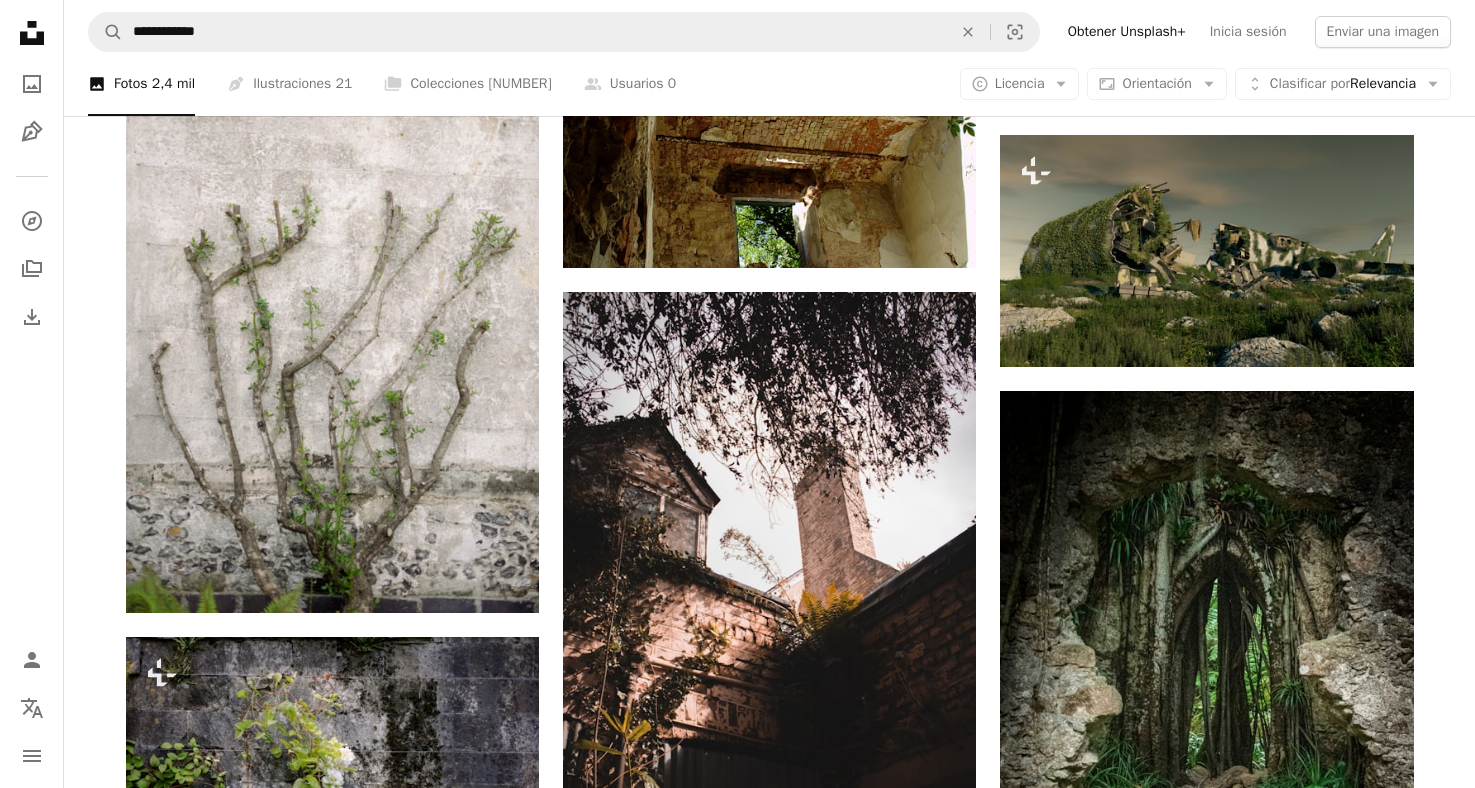 click on "An X shape Imágenes premium, listas para usar. Obtén acceso ilimitado. A plus sign Contenido solo para miembros añadido mensualmente A plus sign Descargas ilimitadas libres de derechos A plus sign Ilustraciones  Nuevo A plus sign Protecciones legales mejoradas anualmente 62 %  de descuento mensualmente 16 €   6 € EUR al mes * Obtener  Unsplash+ *Cuando se paga anualmente, se factura por adelantado  72 € Más los impuestos aplicables. Se renueva automáticamente. Cancela cuando quieras." at bounding box center [737, 2922] 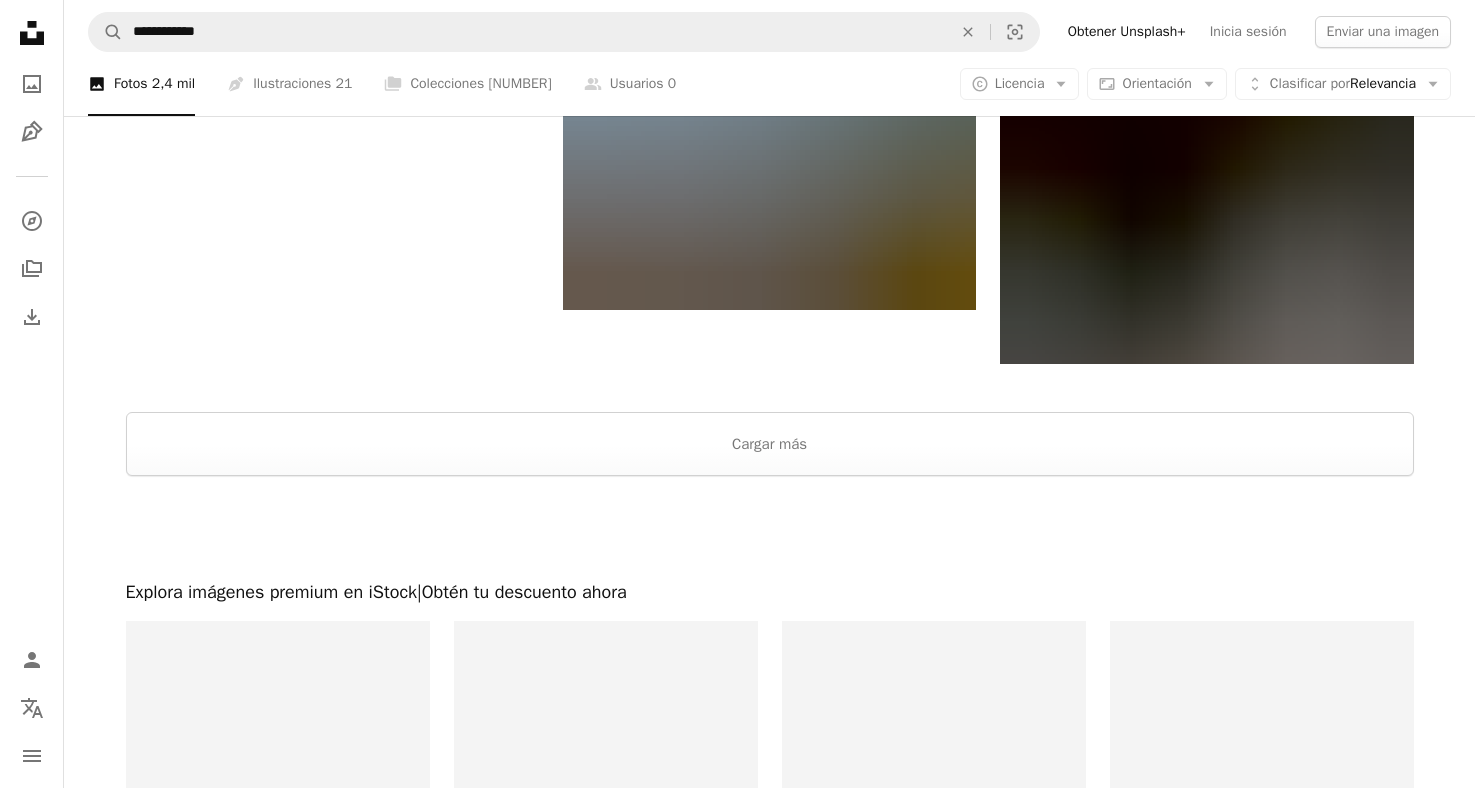 scroll, scrollTop: 2959, scrollLeft: 0, axis: vertical 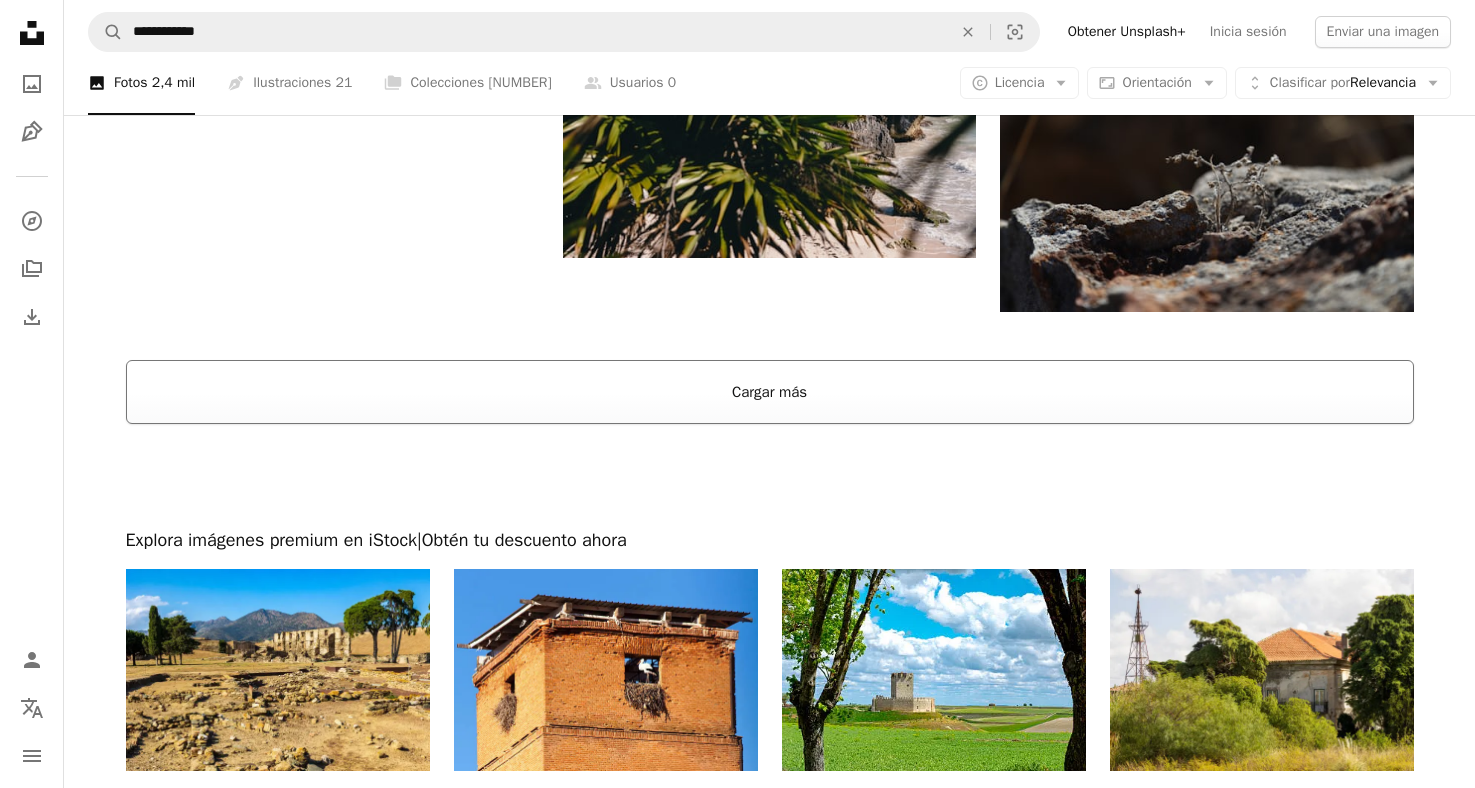 click on "Cargar más" at bounding box center (770, 392) 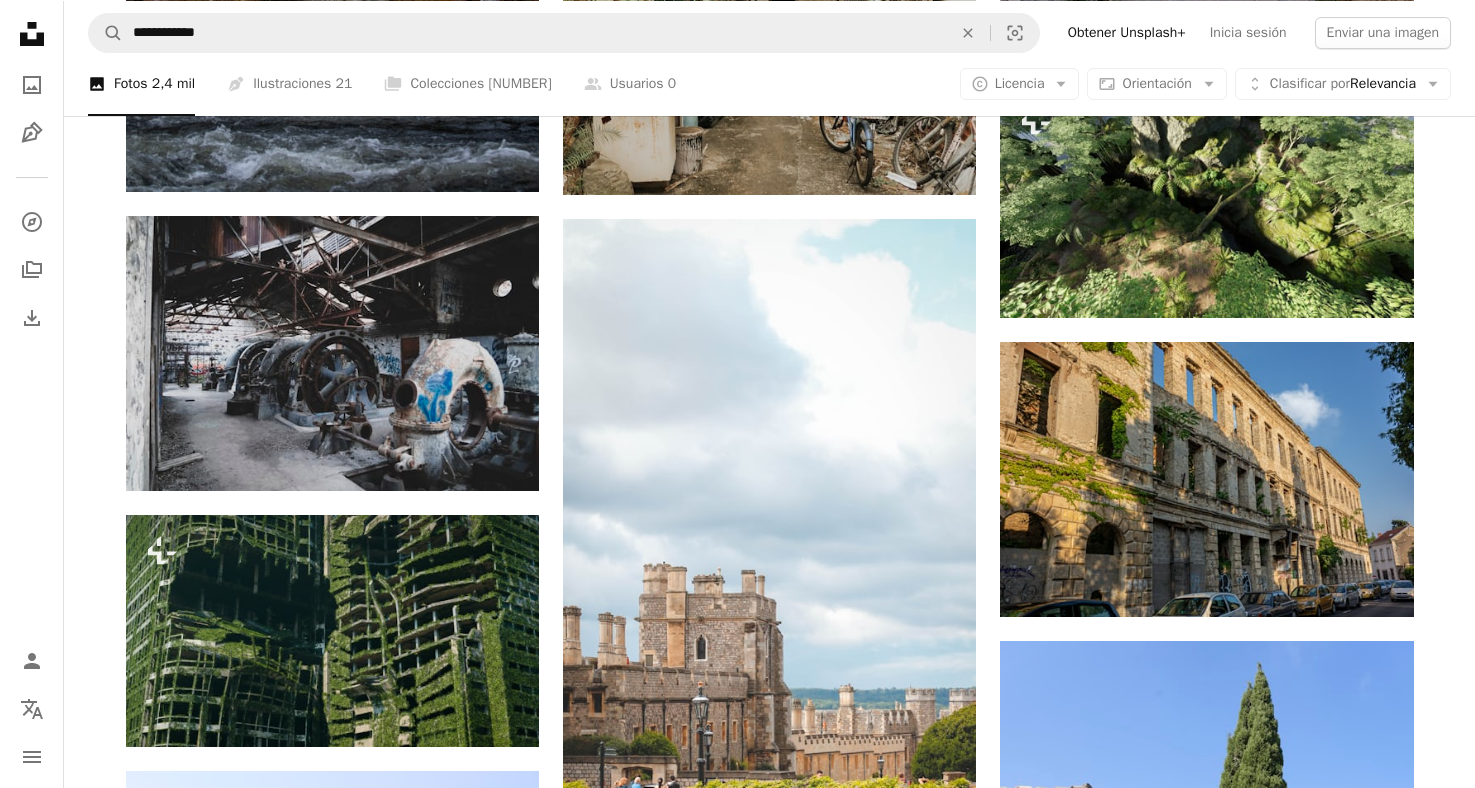 scroll, scrollTop: 5845, scrollLeft: 0, axis: vertical 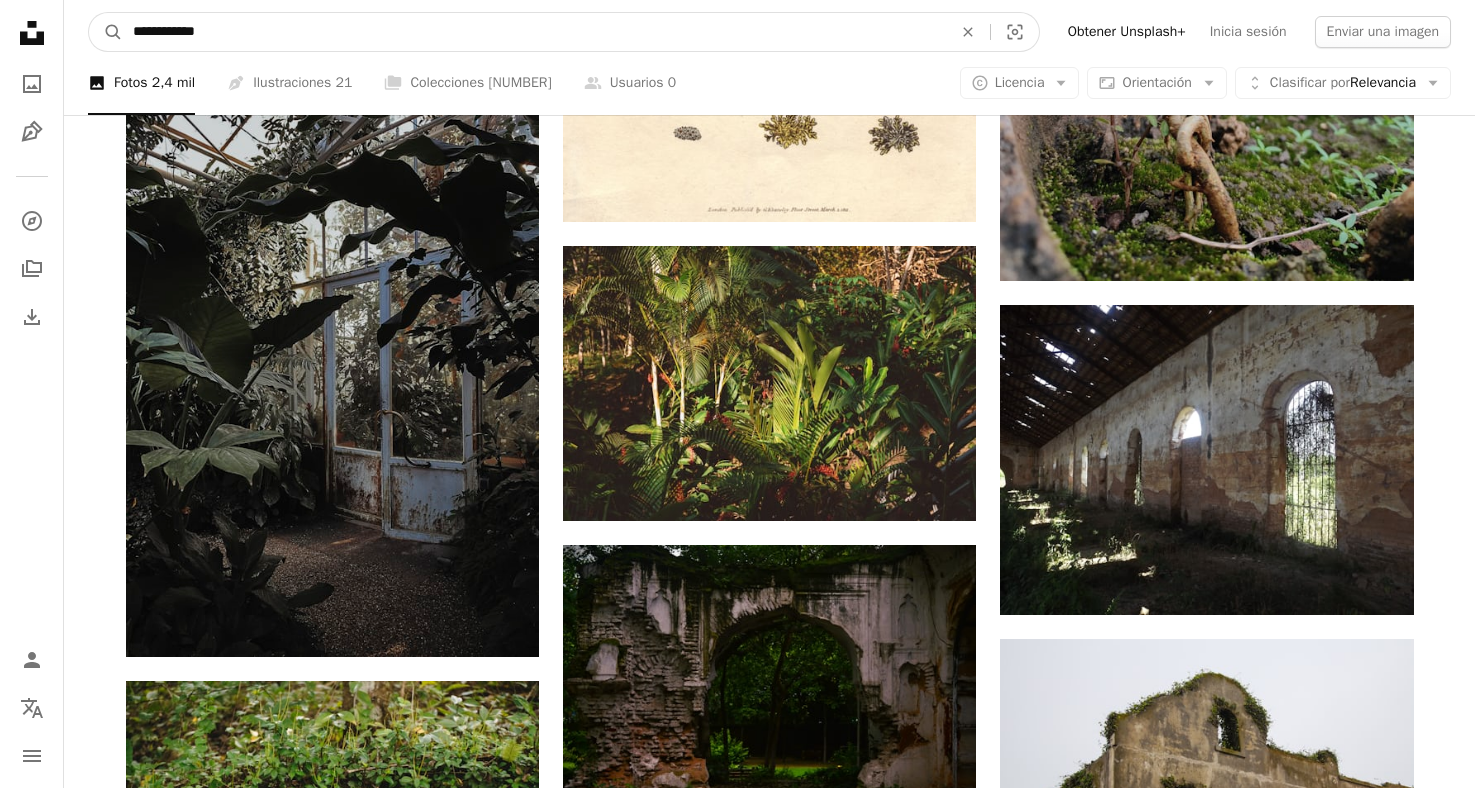 drag, startPoint x: 237, startPoint y: 25, endPoint x: 92, endPoint y: -8, distance: 148.70776 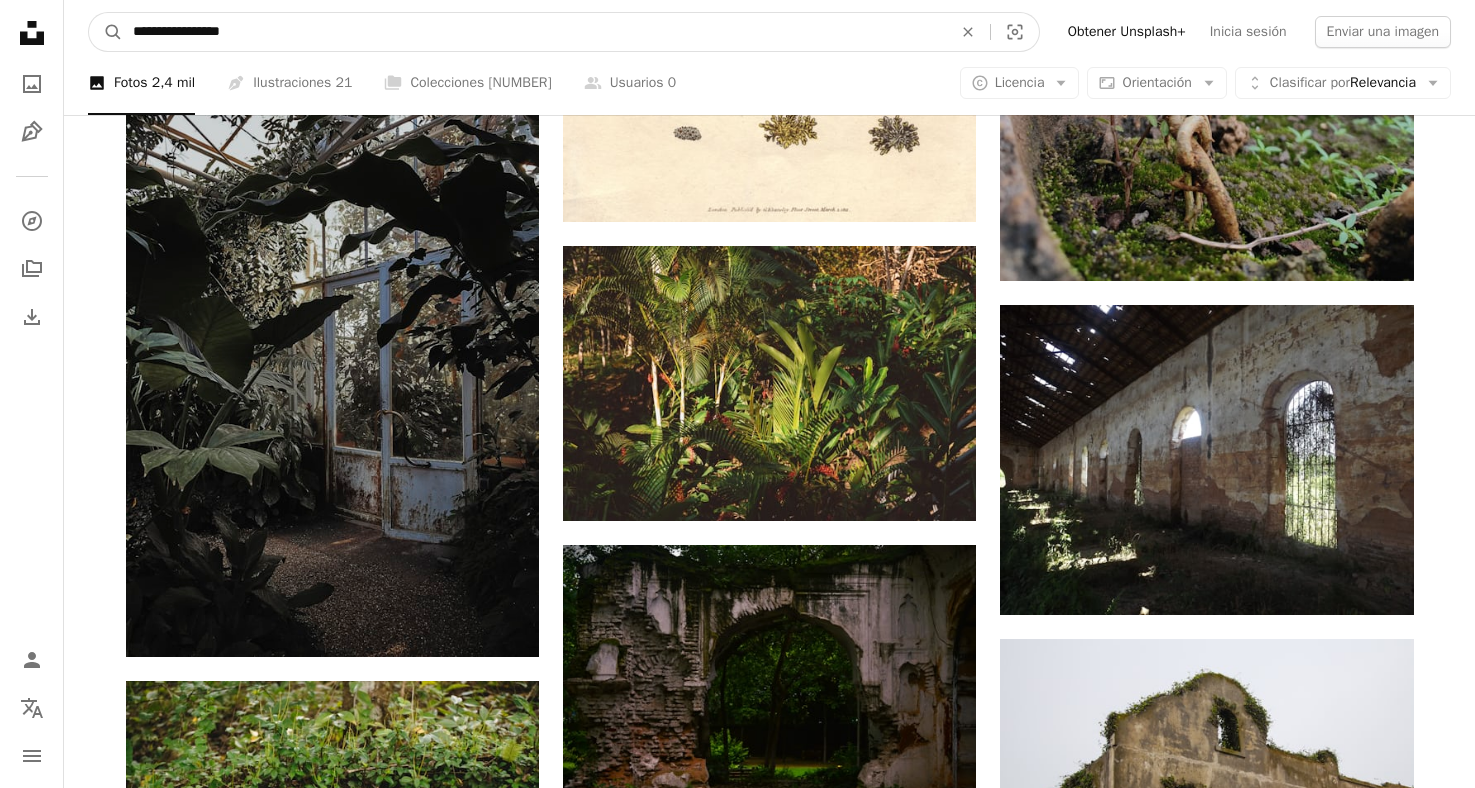 type on "**********" 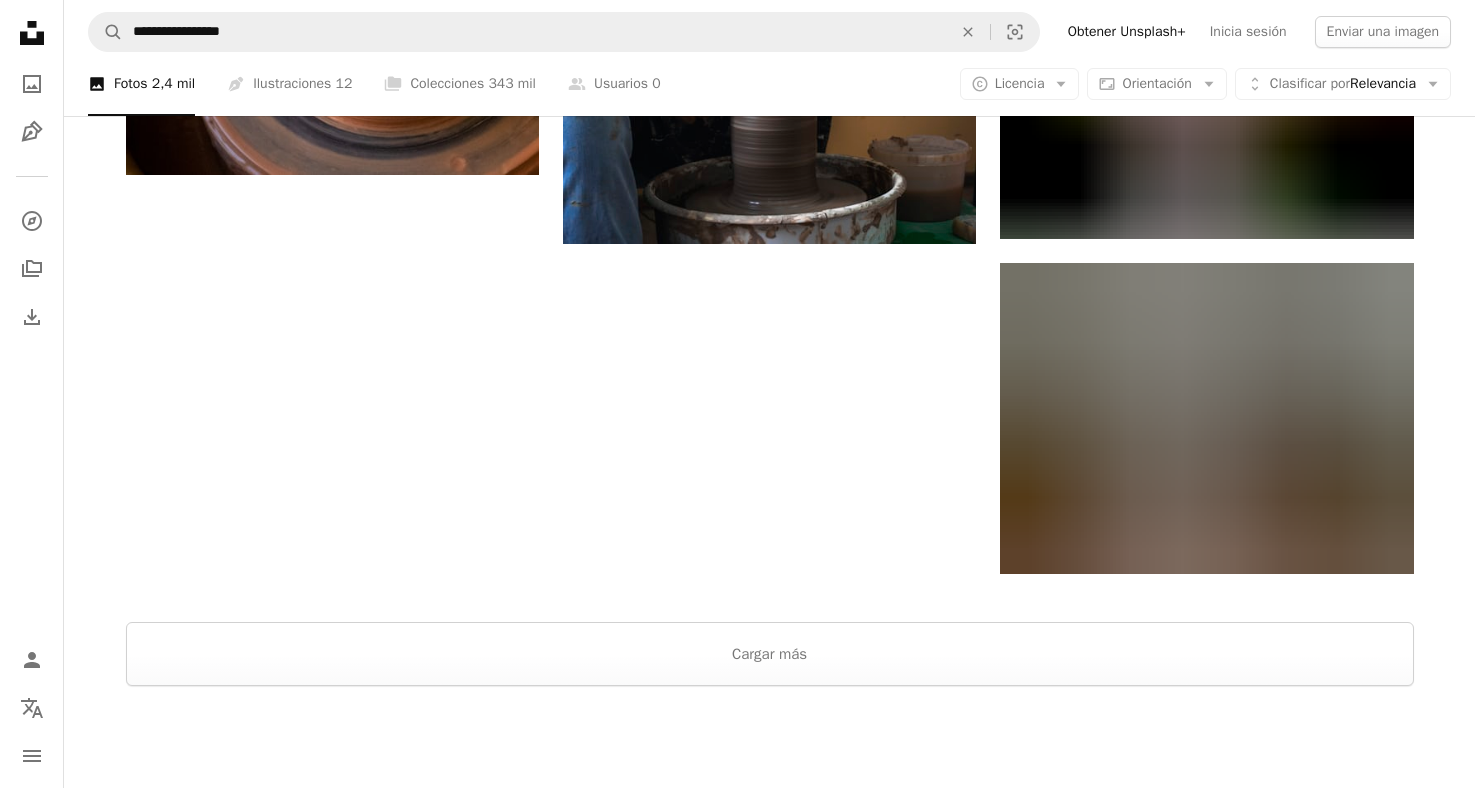 scroll, scrollTop: 2692, scrollLeft: 0, axis: vertical 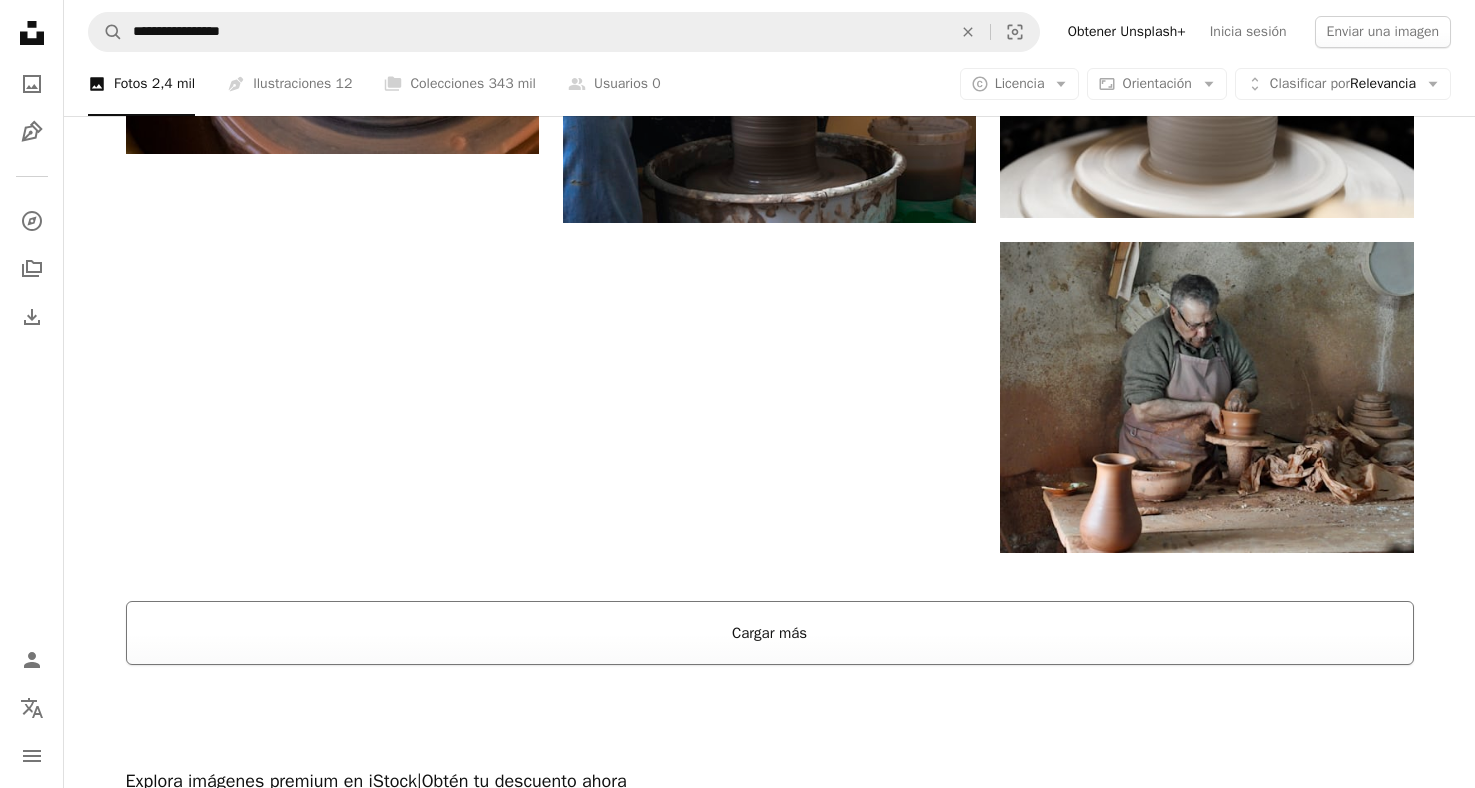 click on "Cargar más" at bounding box center (770, 633) 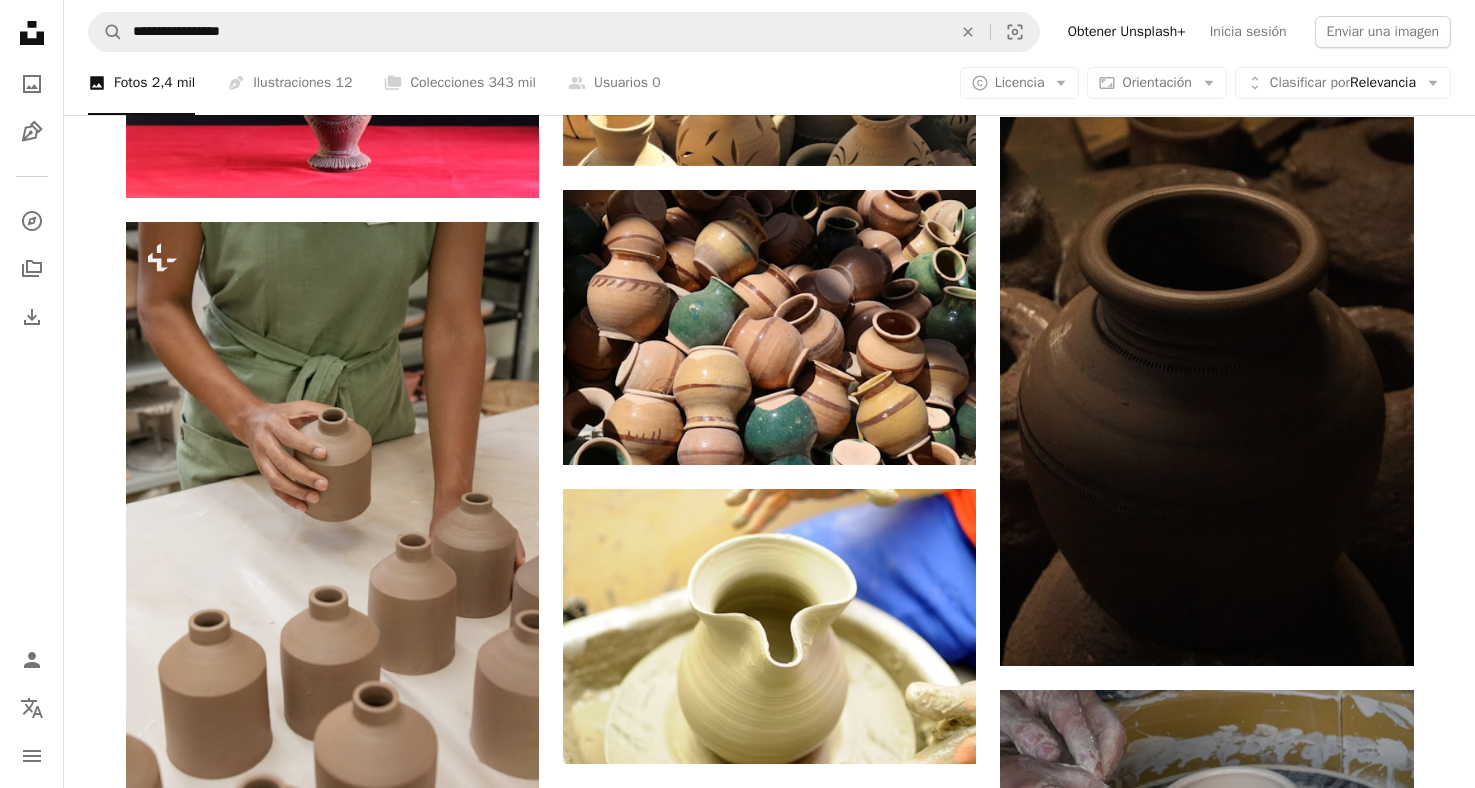 scroll, scrollTop: 5560, scrollLeft: 0, axis: vertical 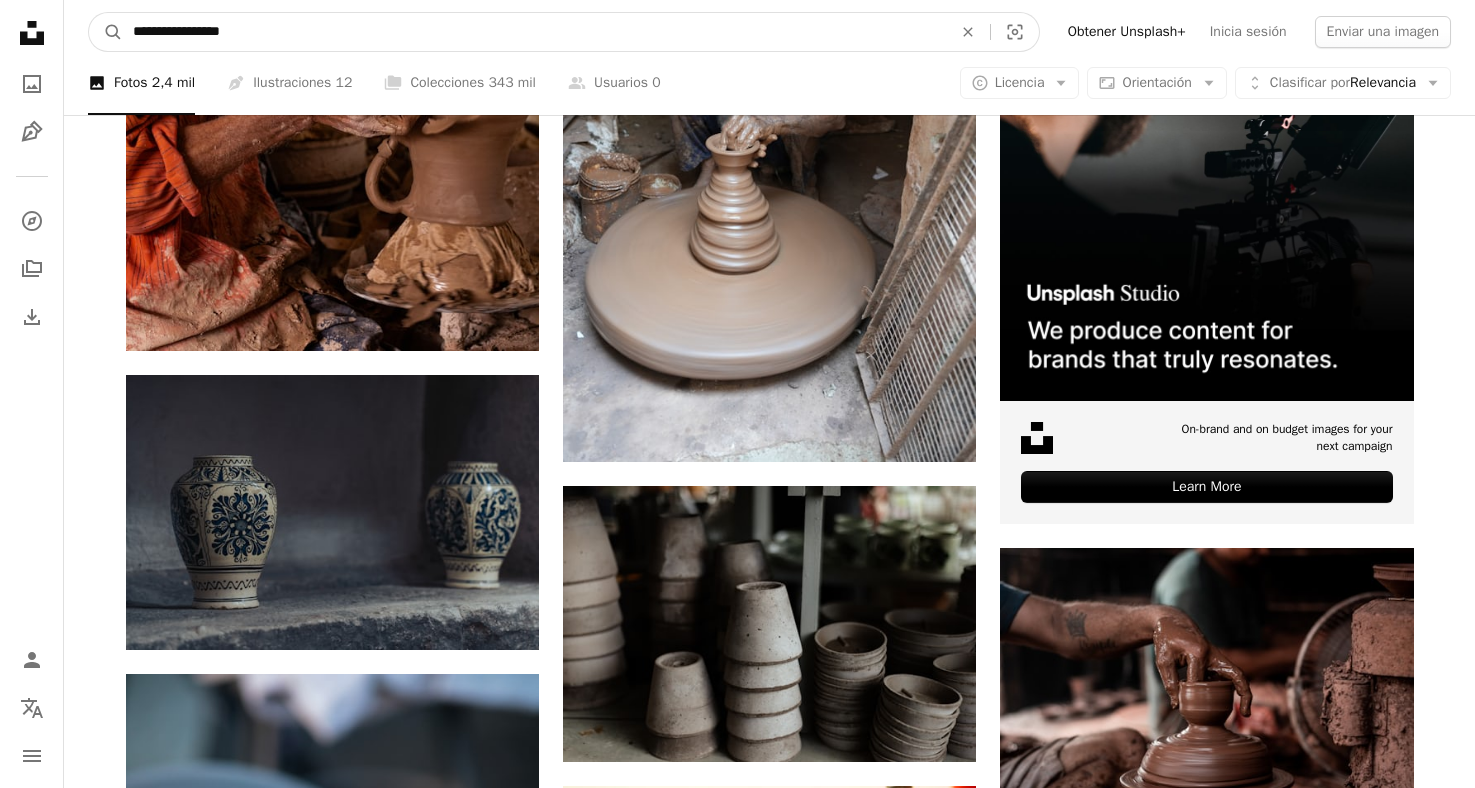 click on "**********" at bounding box center (534, 32) 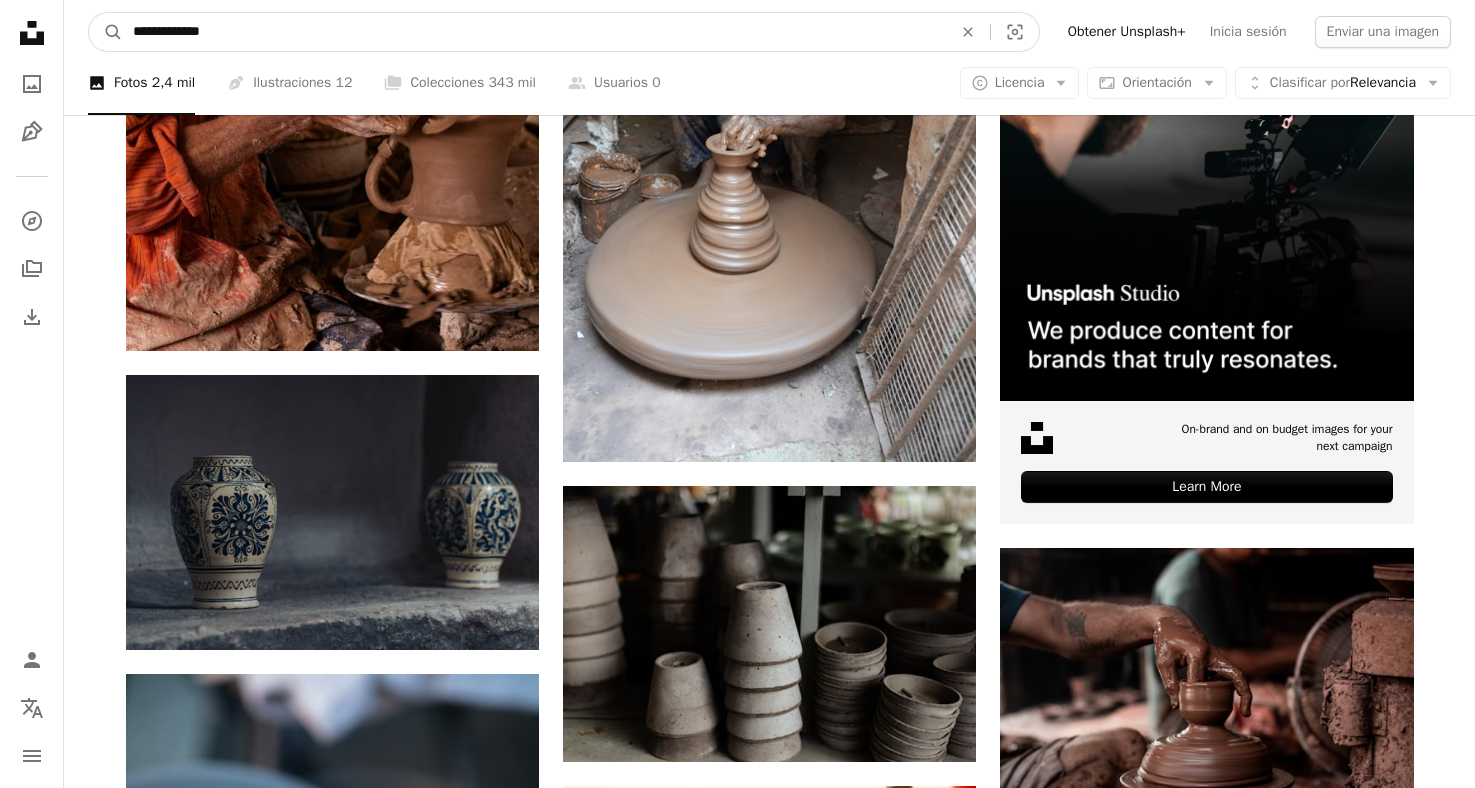type on "**********" 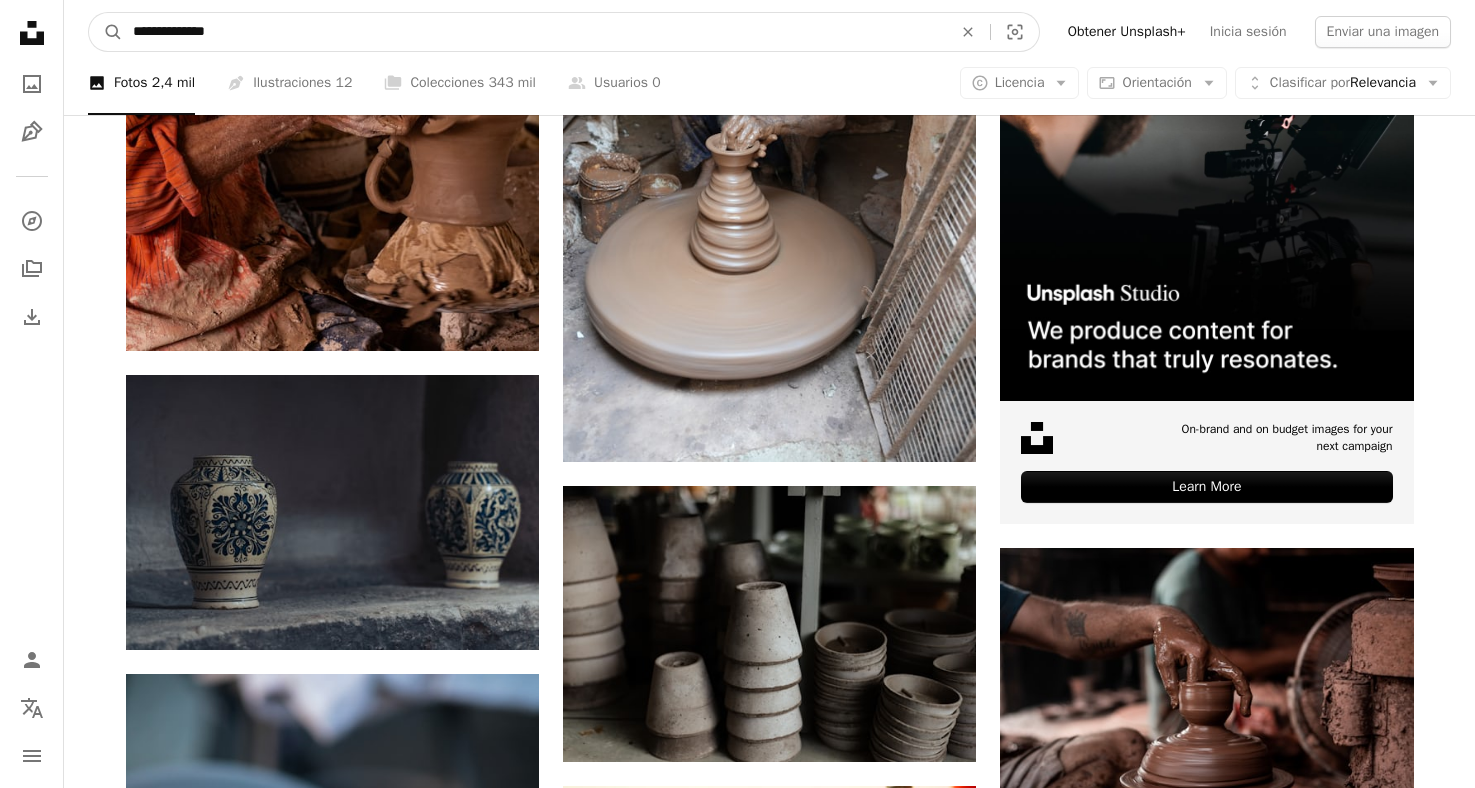 click on "A magnifying glass" at bounding box center (106, 32) 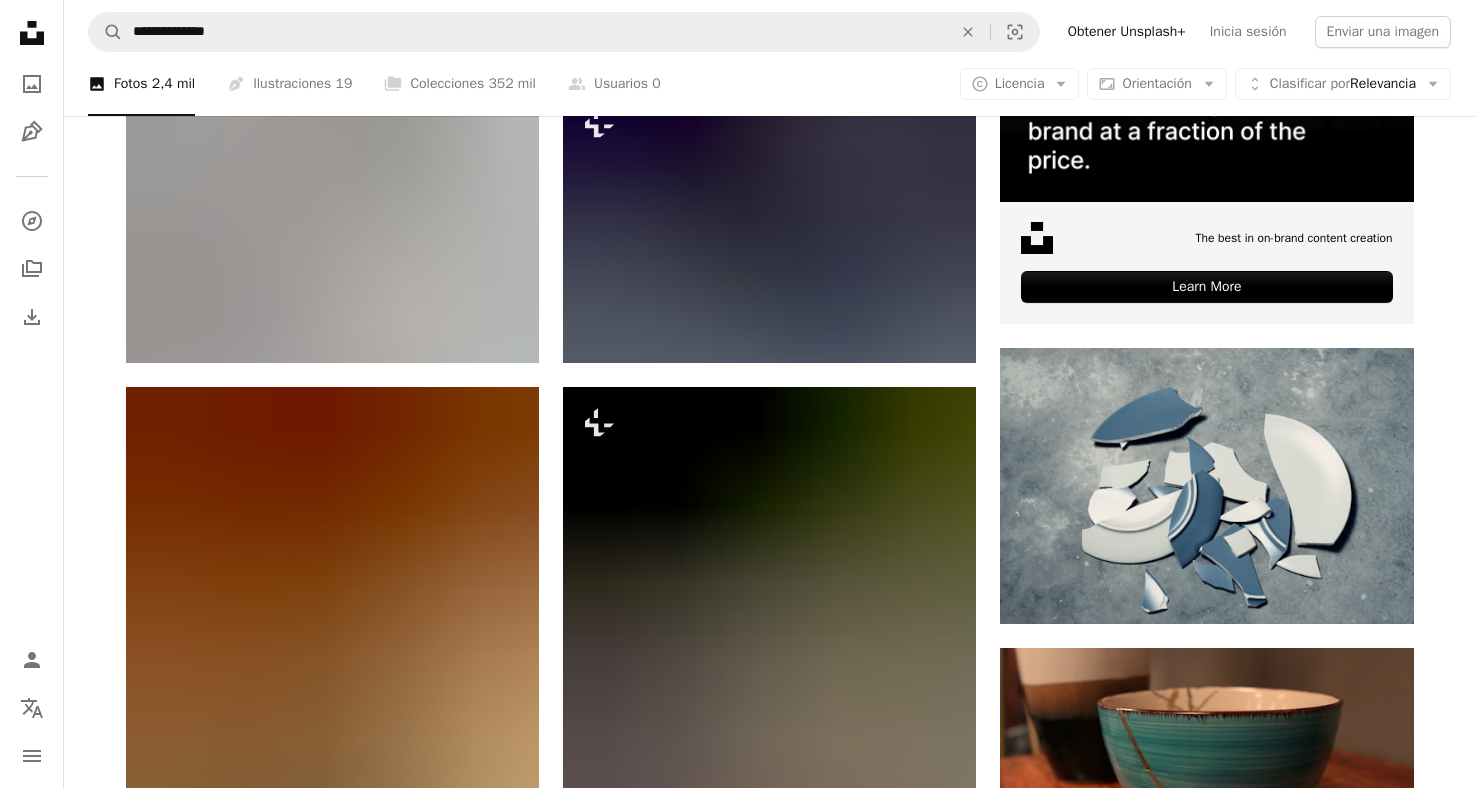 scroll, scrollTop: 636, scrollLeft: 0, axis: vertical 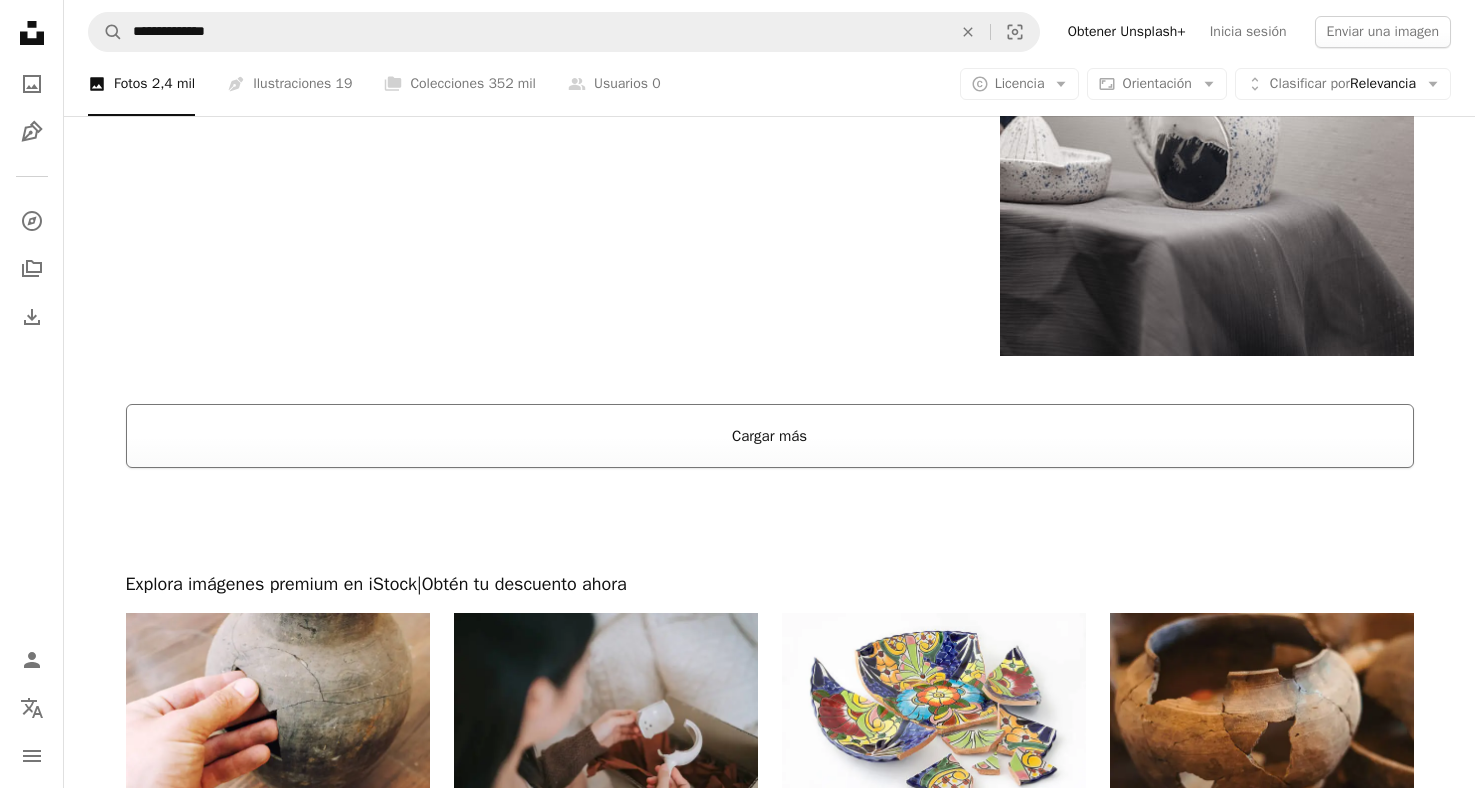 click on "Cargar más" at bounding box center (770, 436) 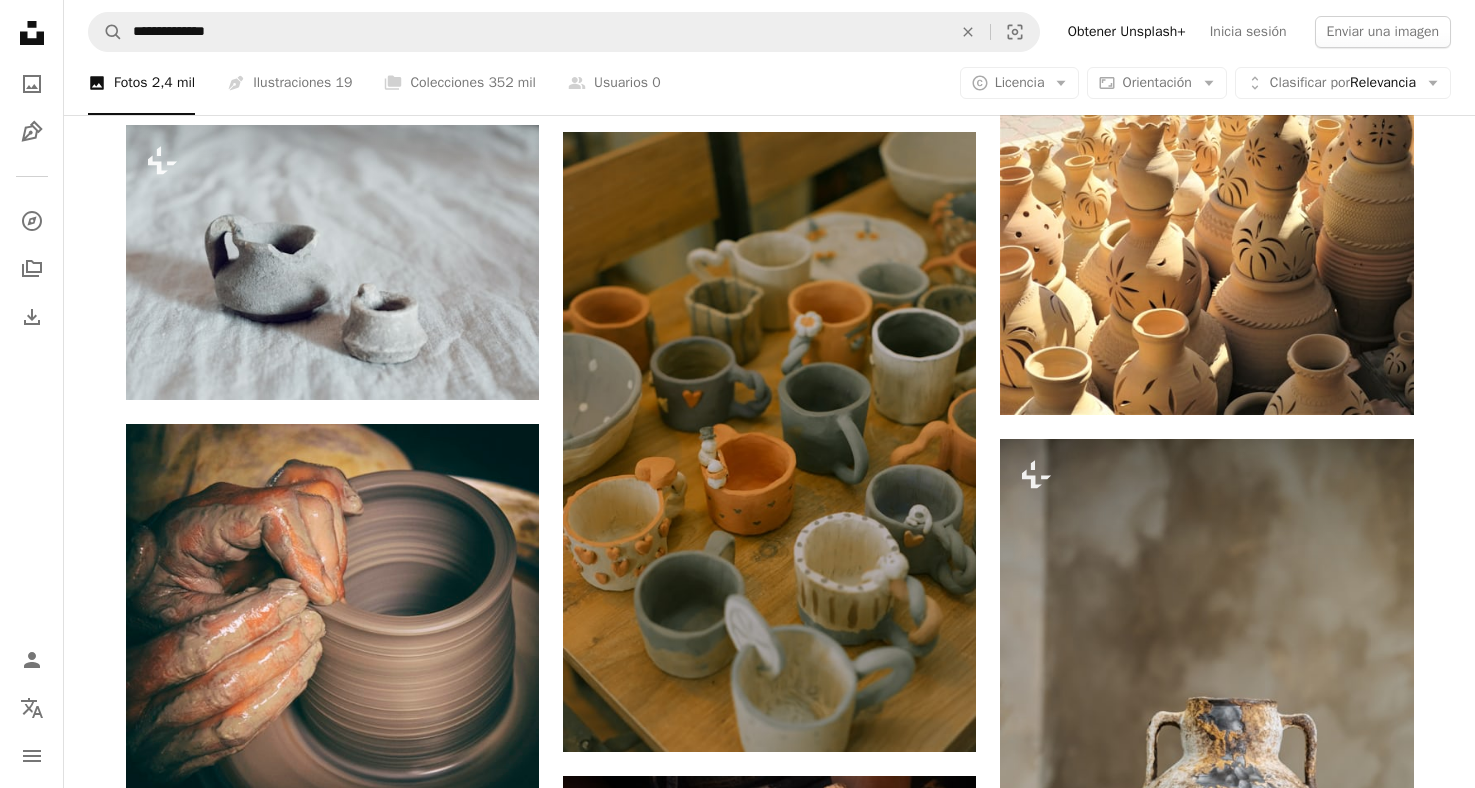 scroll, scrollTop: 5925, scrollLeft: 0, axis: vertical 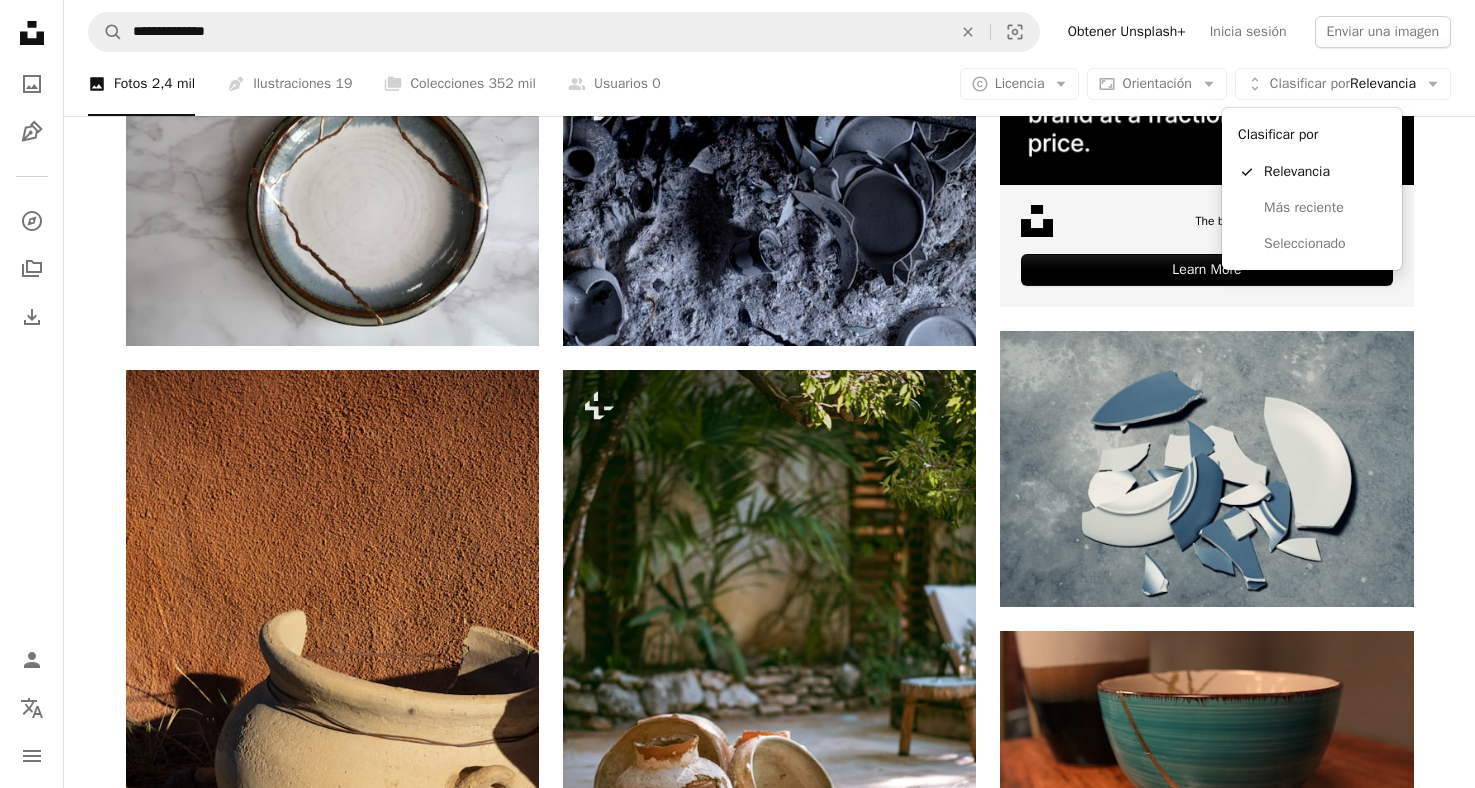 drag, startPoint x: 1428, startPoint y: 88, endPoint x: 1449, endPoint y: 126, distance: 43.416588 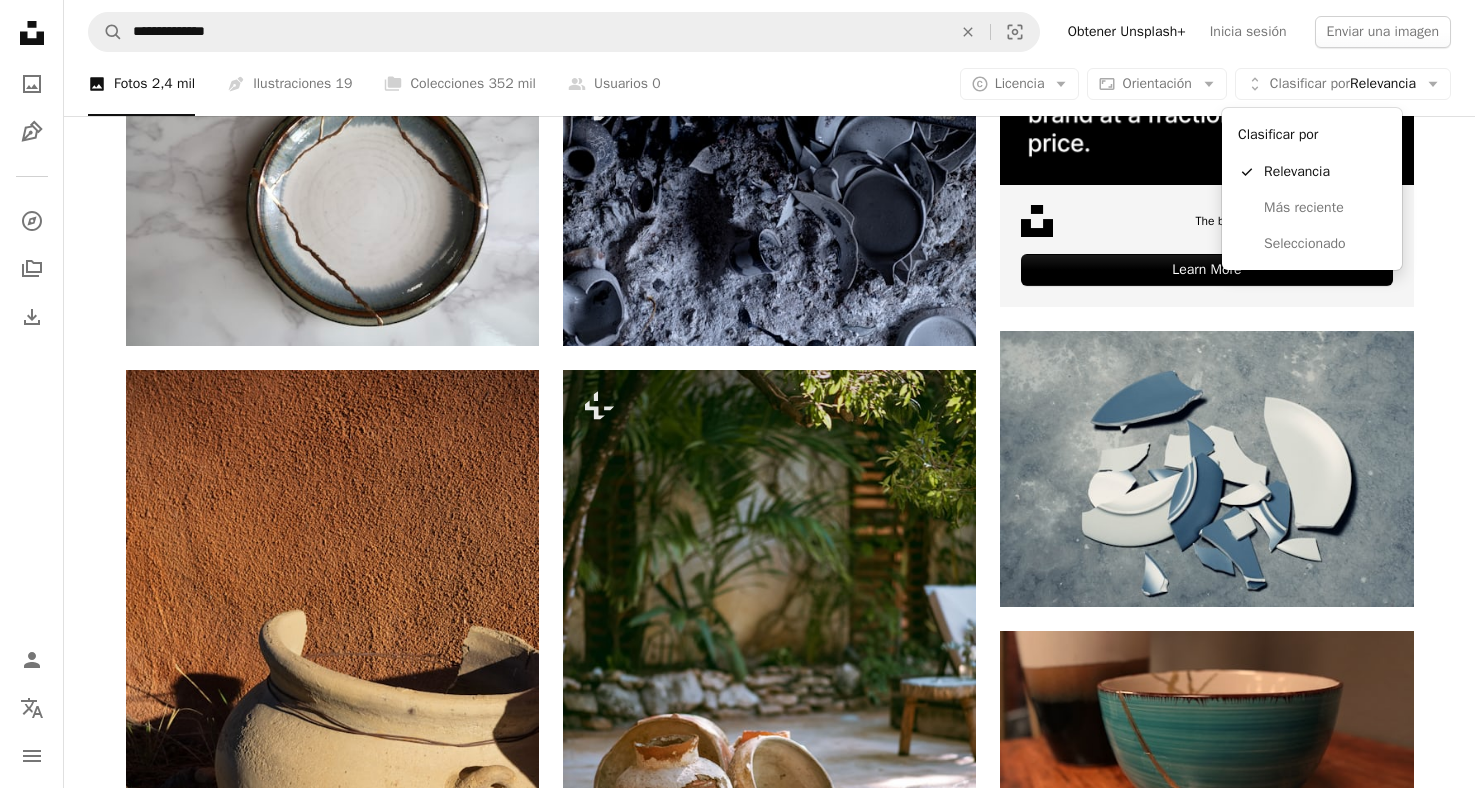 click on "**********" at bounding box center [737, 5976] 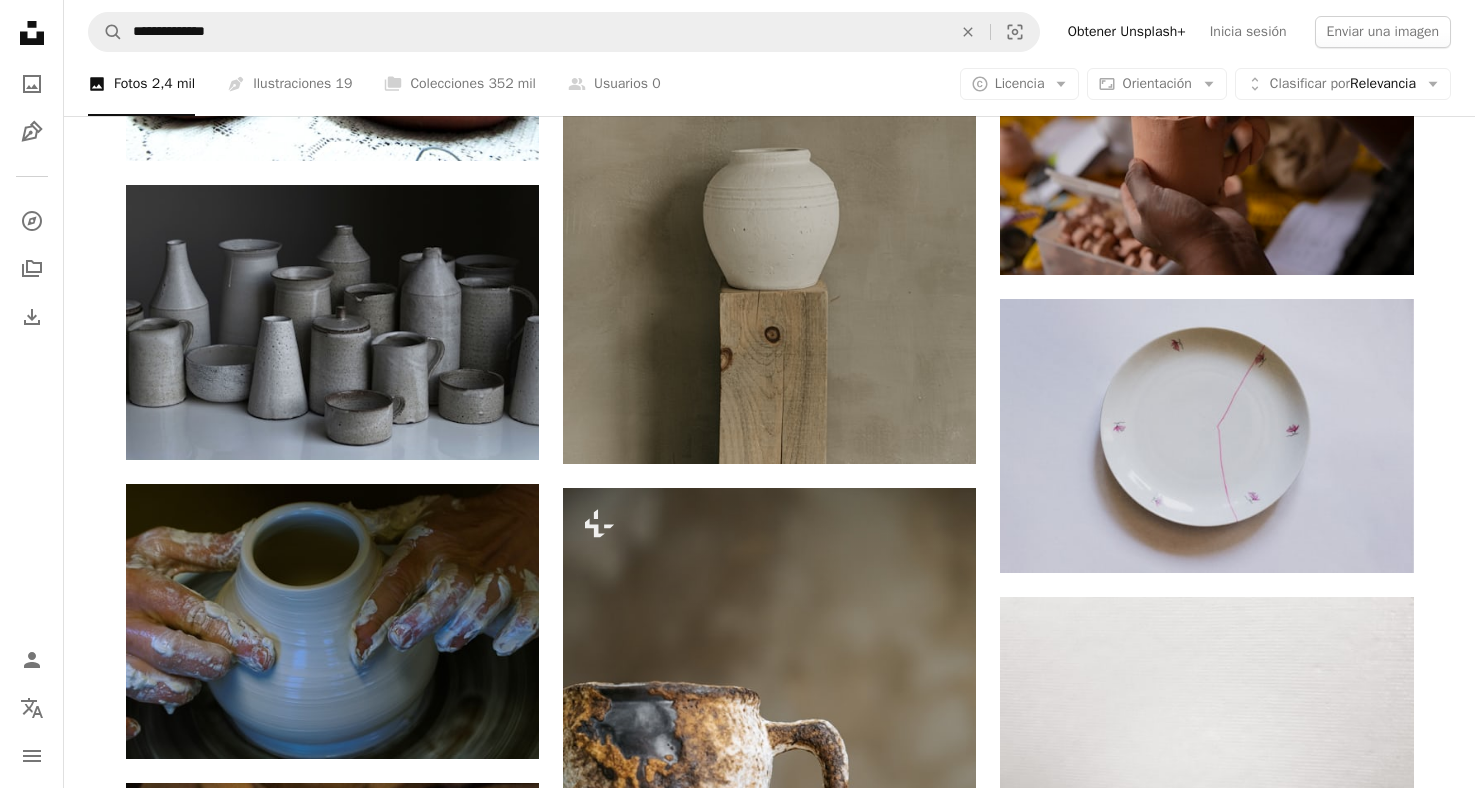 scroll, scrollTop: 2693, scrollLeft: 0, axis: vertical 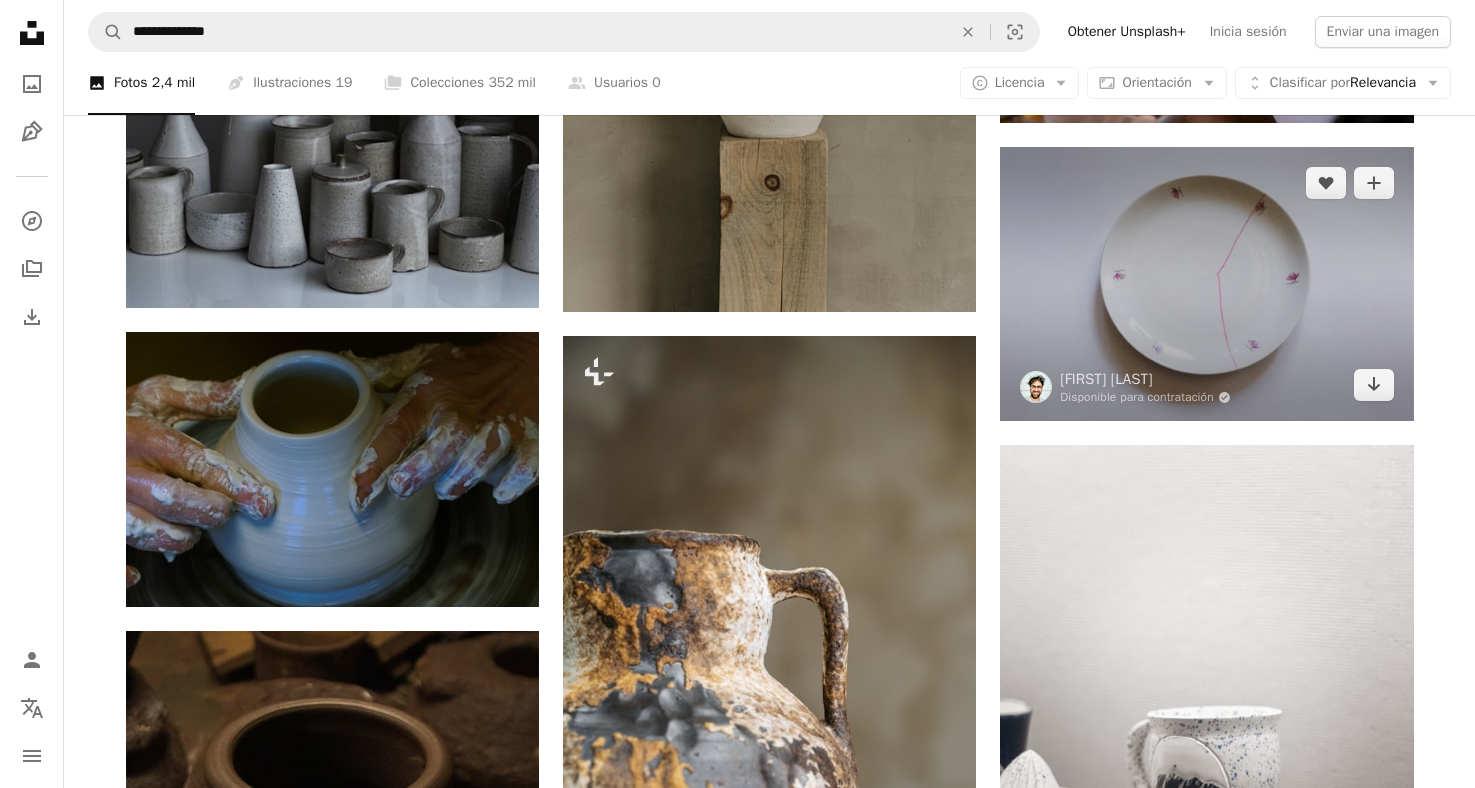 click at bounding box center (1206, 284) 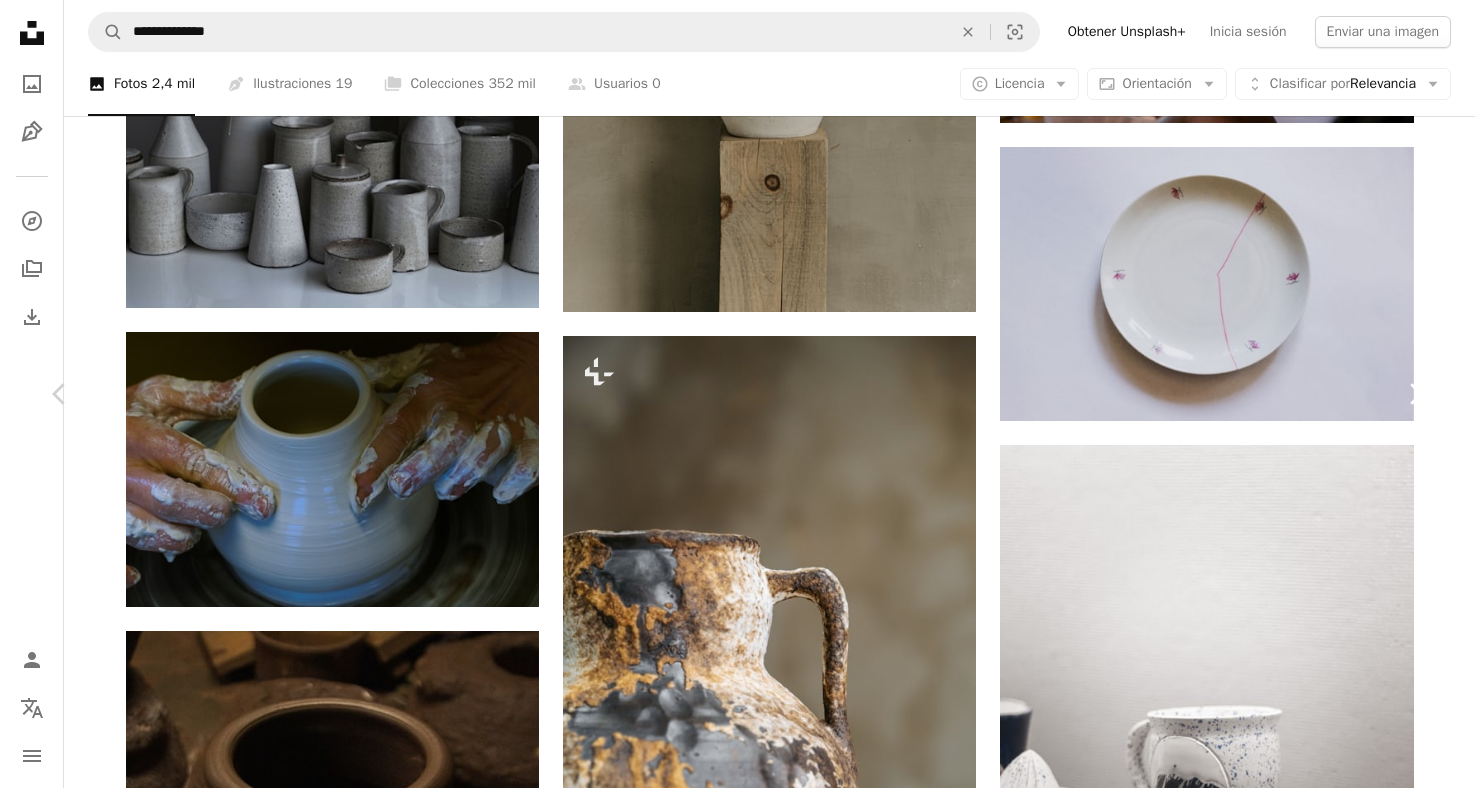 click on "Chevron right" at bounding box center (1415, 394) 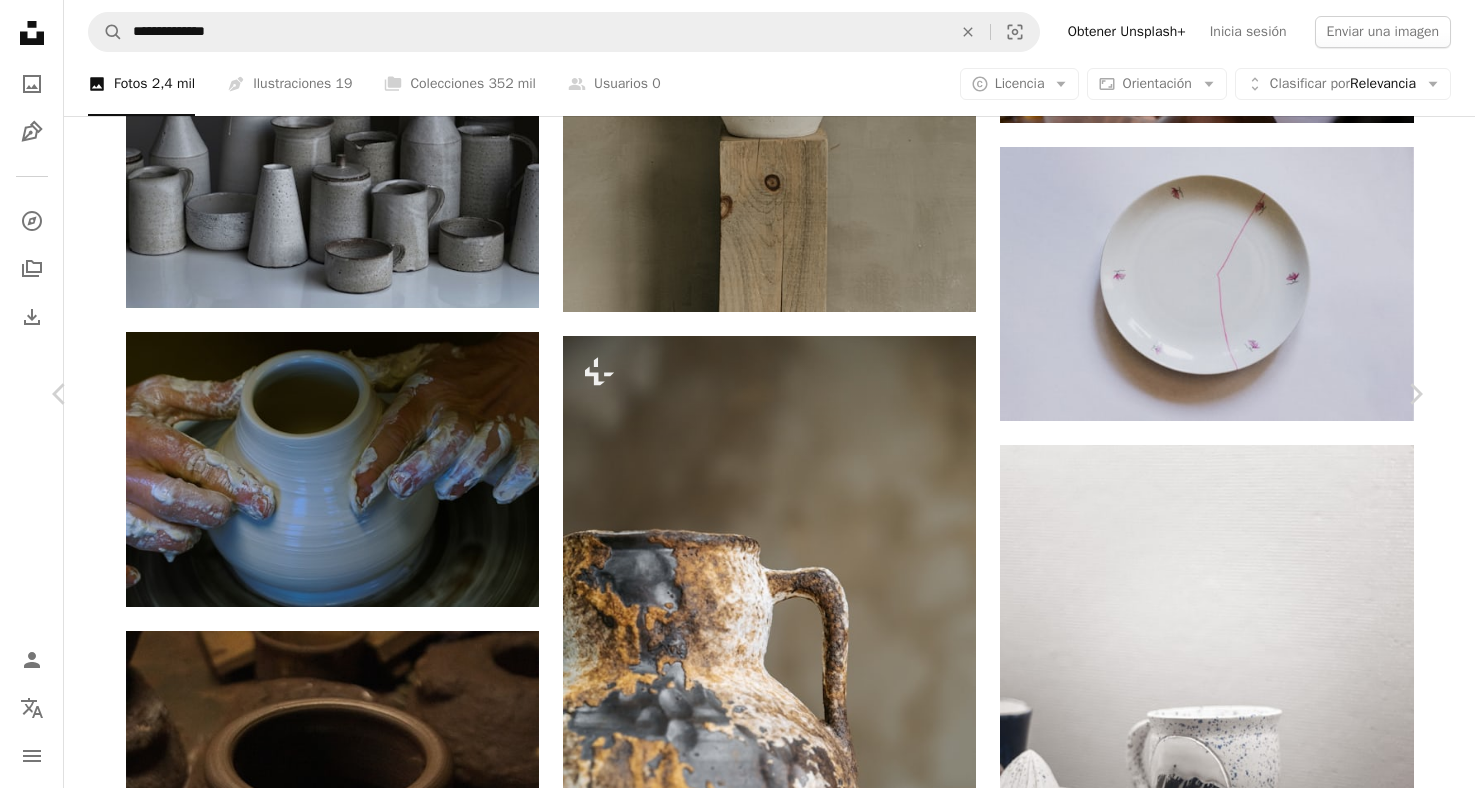 click on "An X shape" at bounding box center [20, 20] 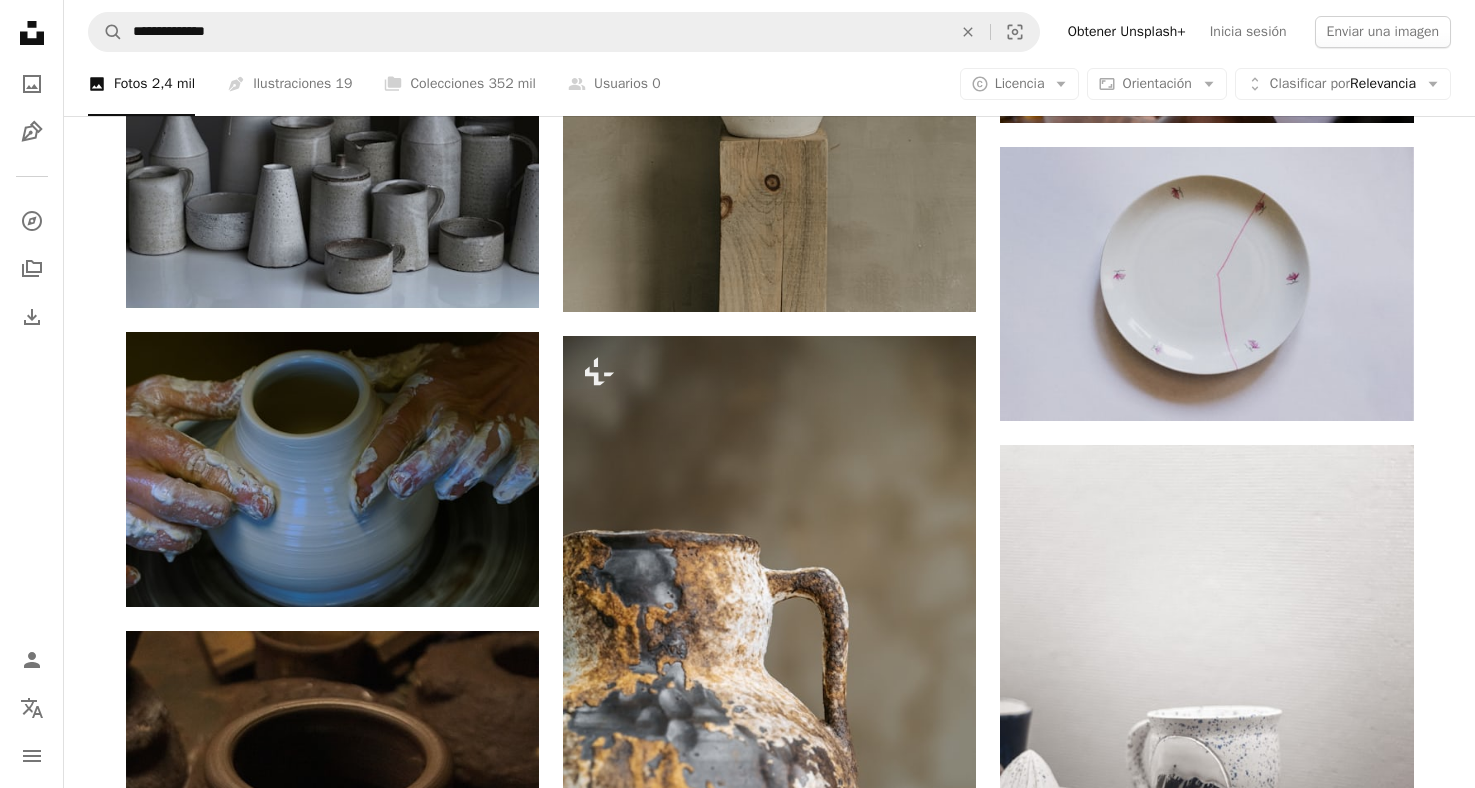 scroll, scrollTop: 2693, scrollLeft: 0, axis: vertical 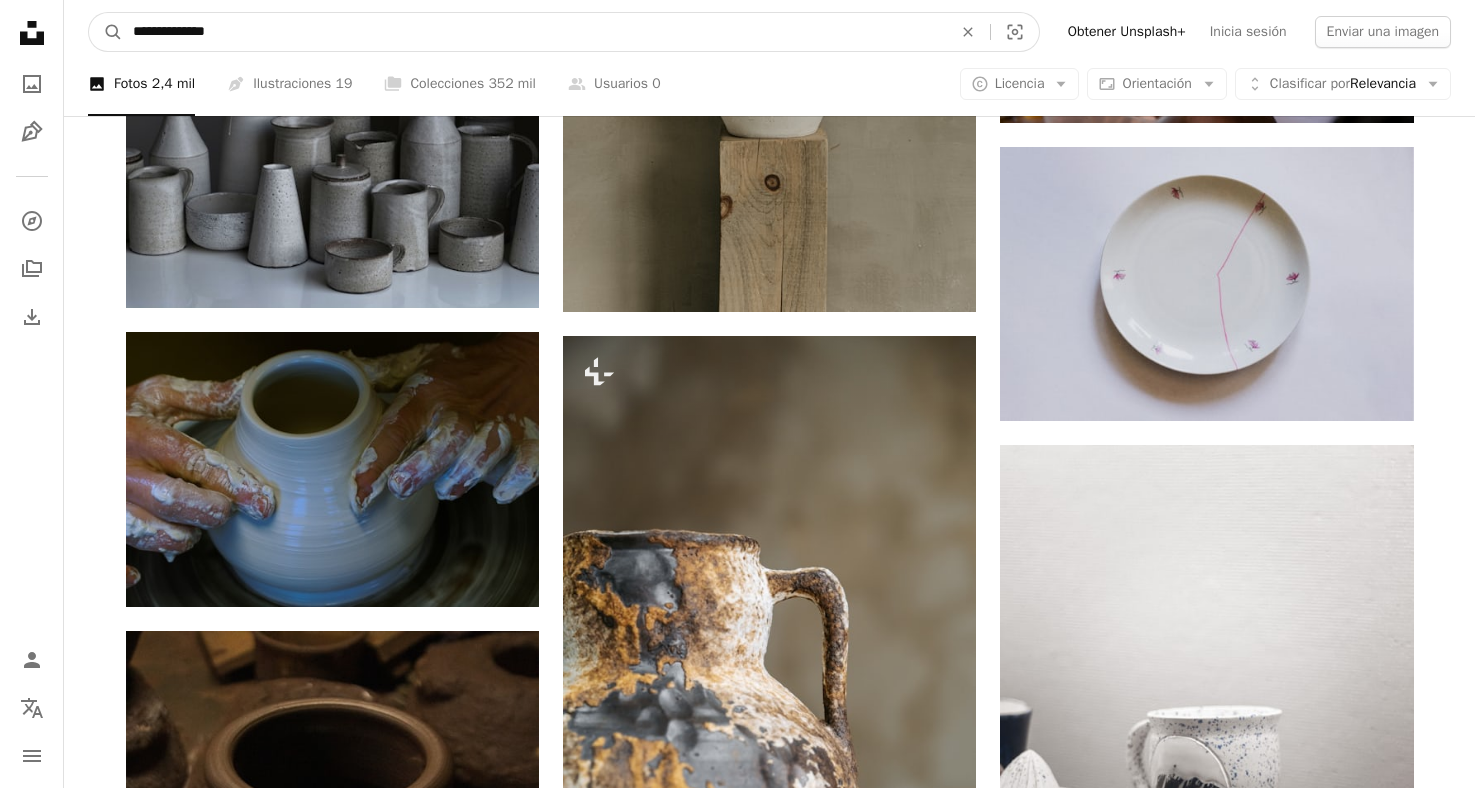 drag, startPoint x: 225, startPoint y: 26, endPoint x: 73, endPoint y: 12, distance: 152.64337 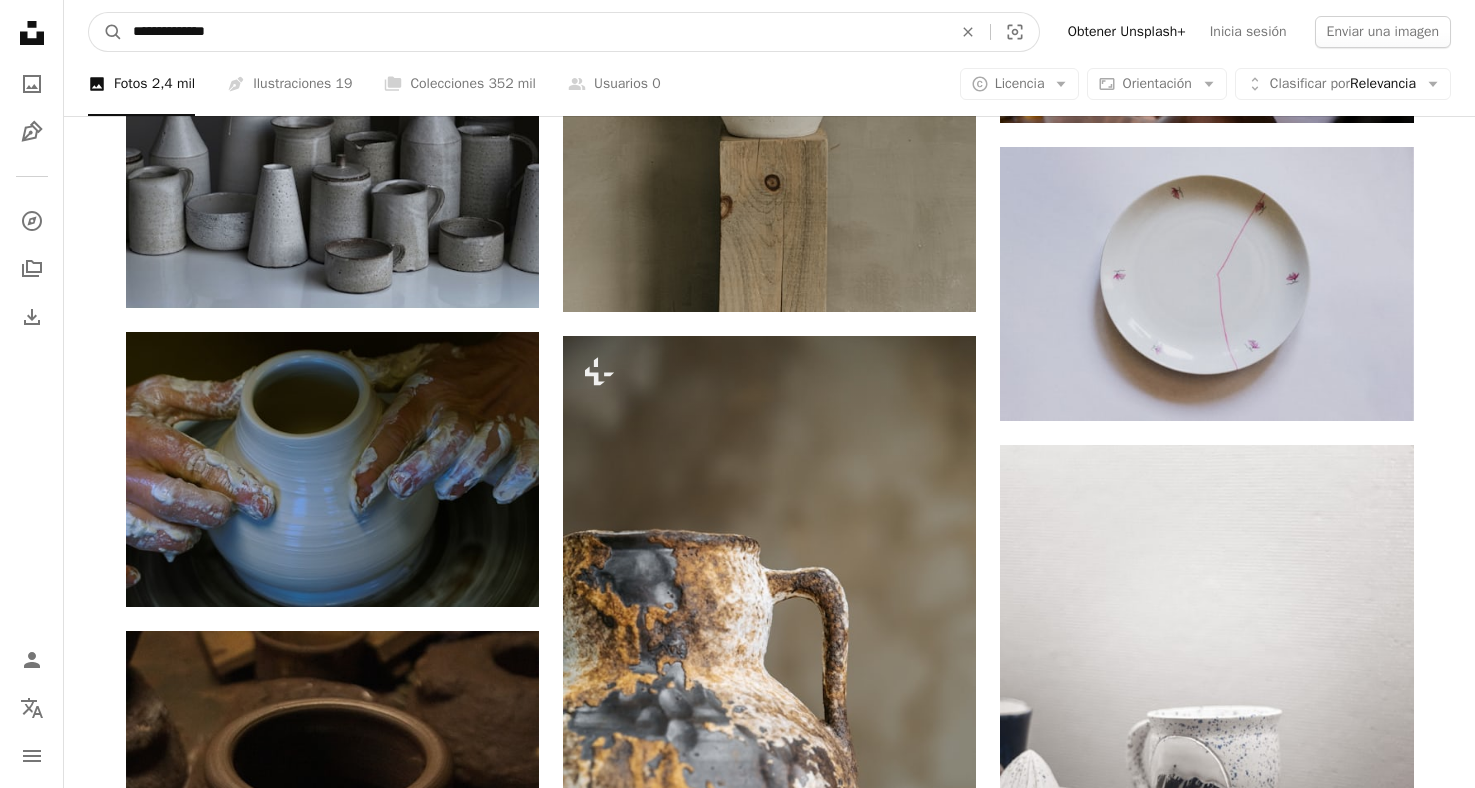 type on "*" 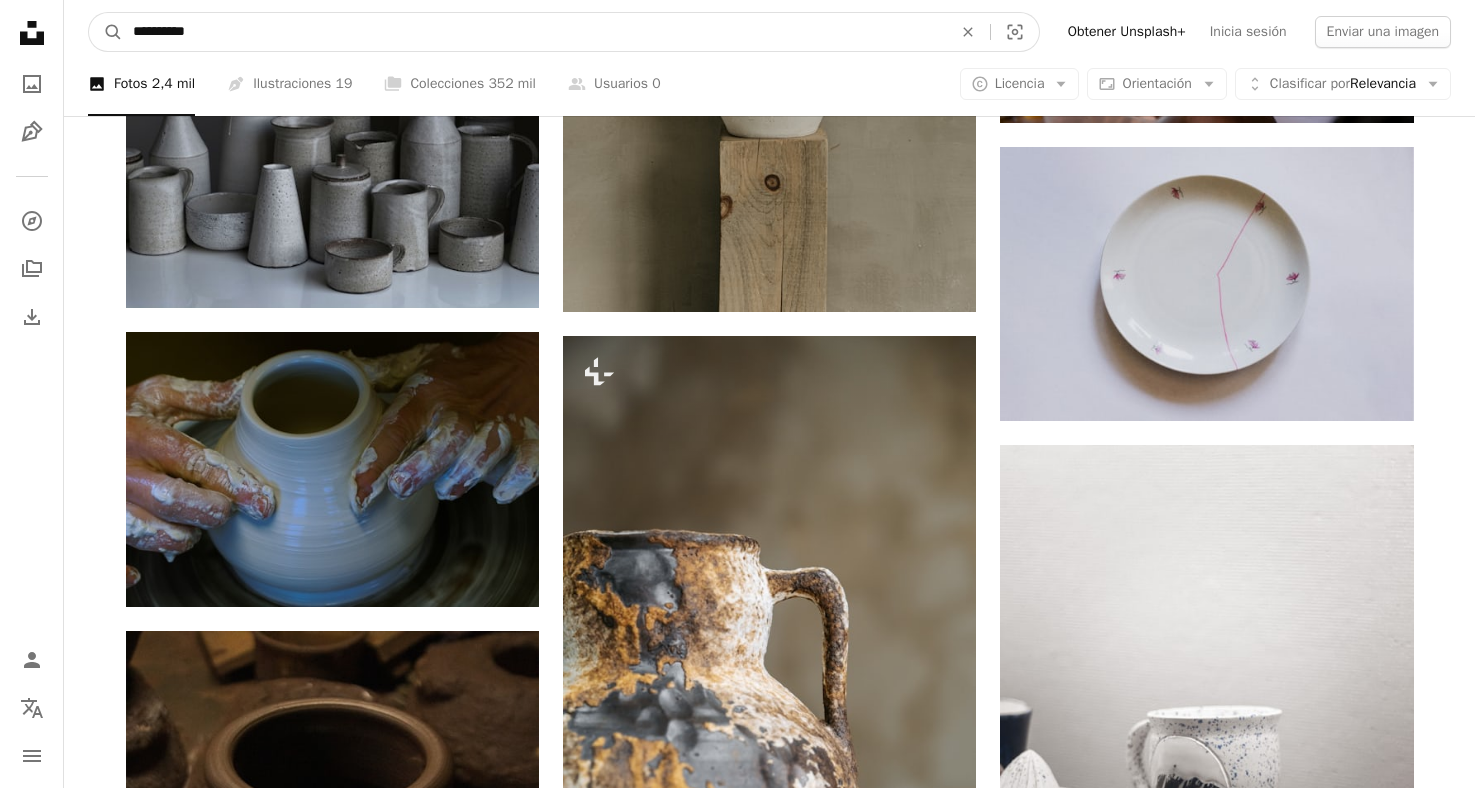 type on "**********" 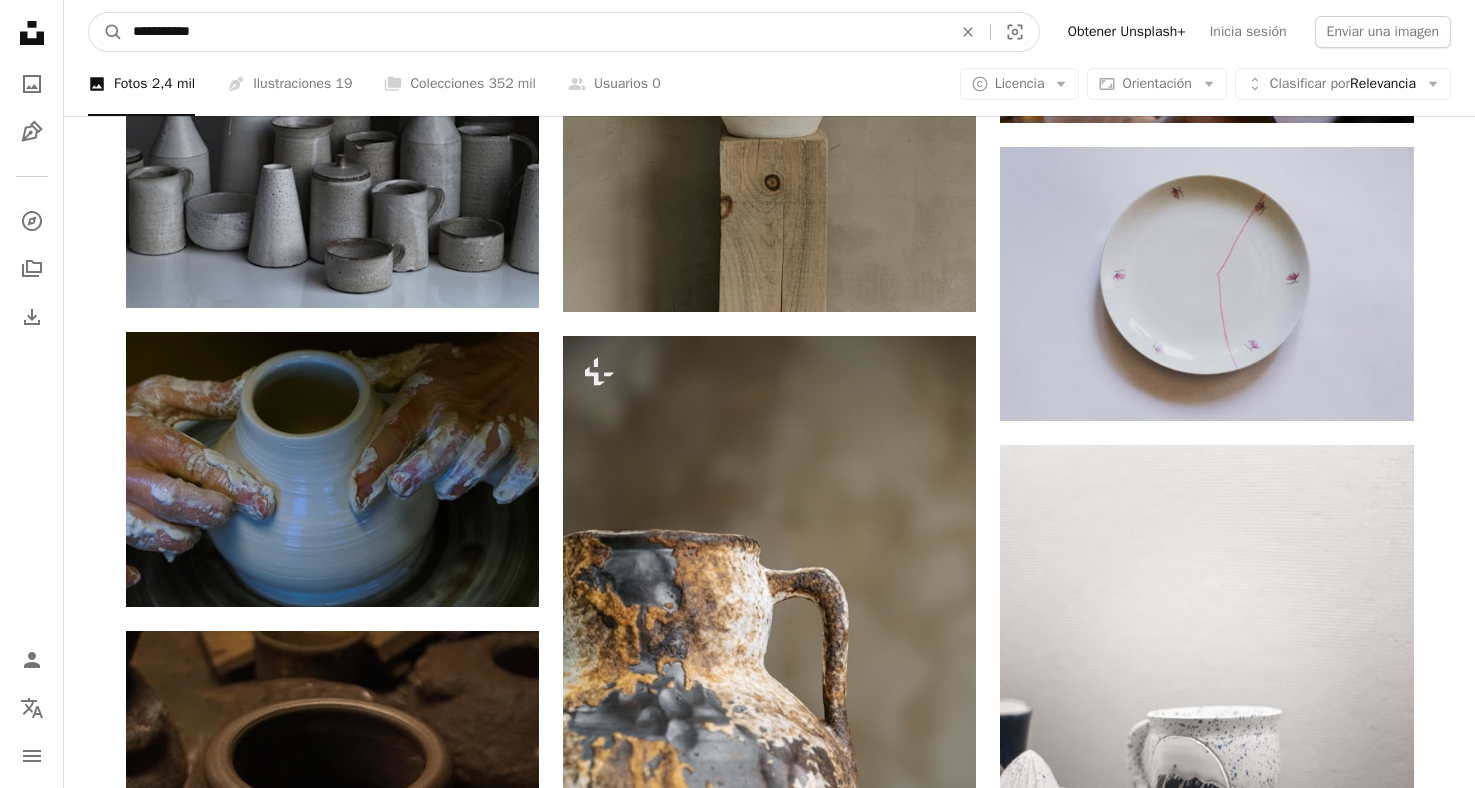 click on "A magnifying glass" at bounding box center (106, 32) 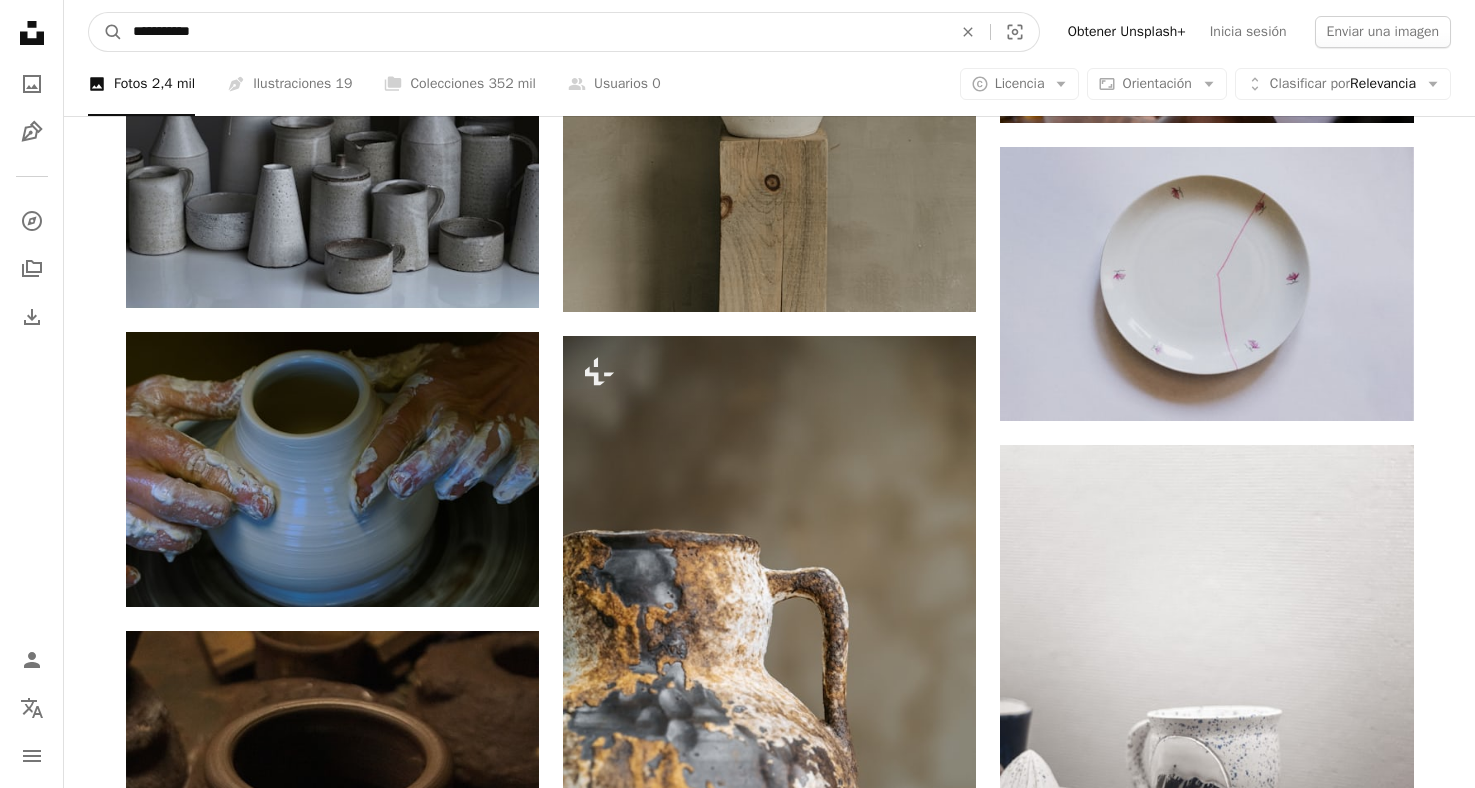 scroll, scrollTop: 0, scrollLeft: 0, axis: both 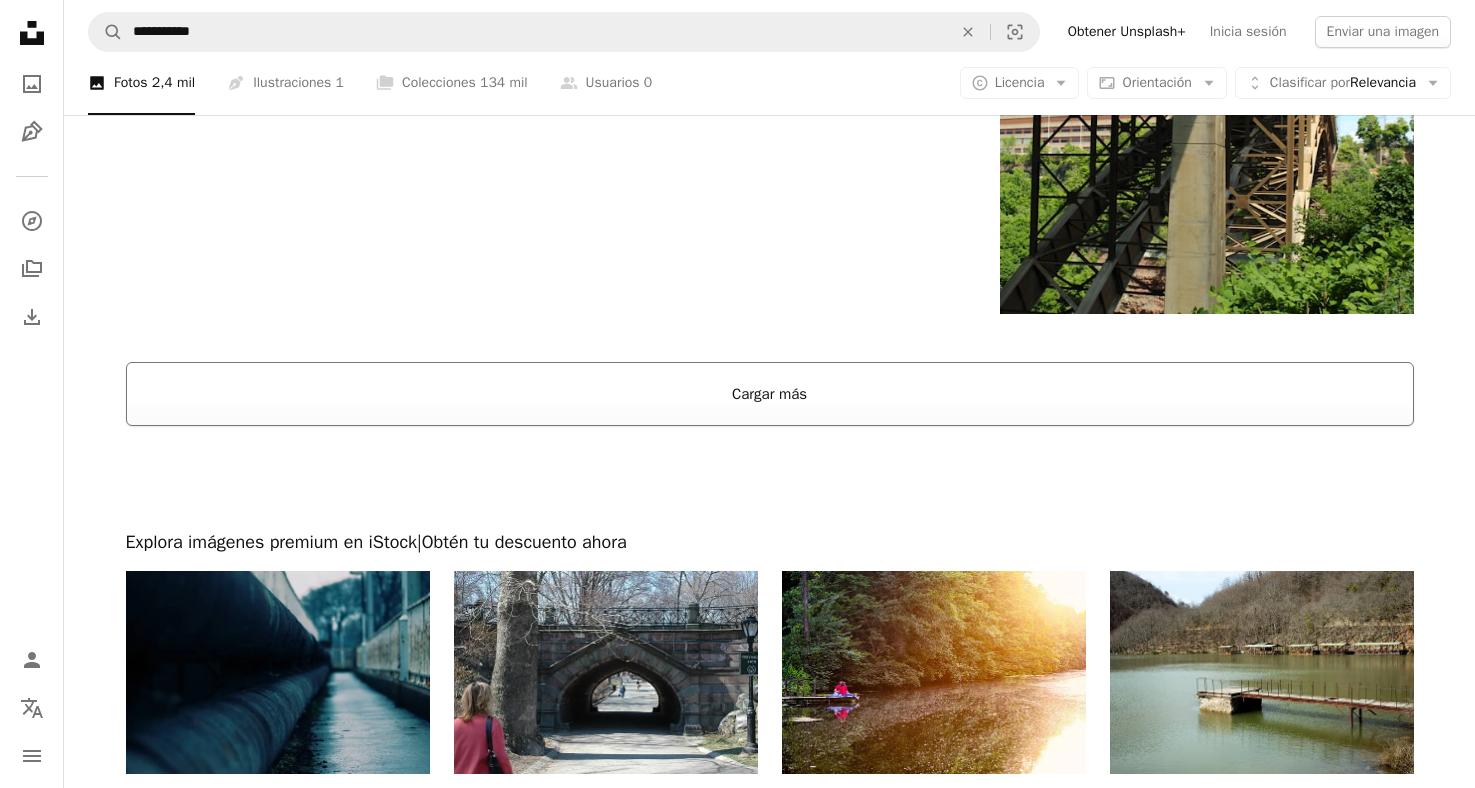 click on "Cargar más" at bounding box center (770, 394) 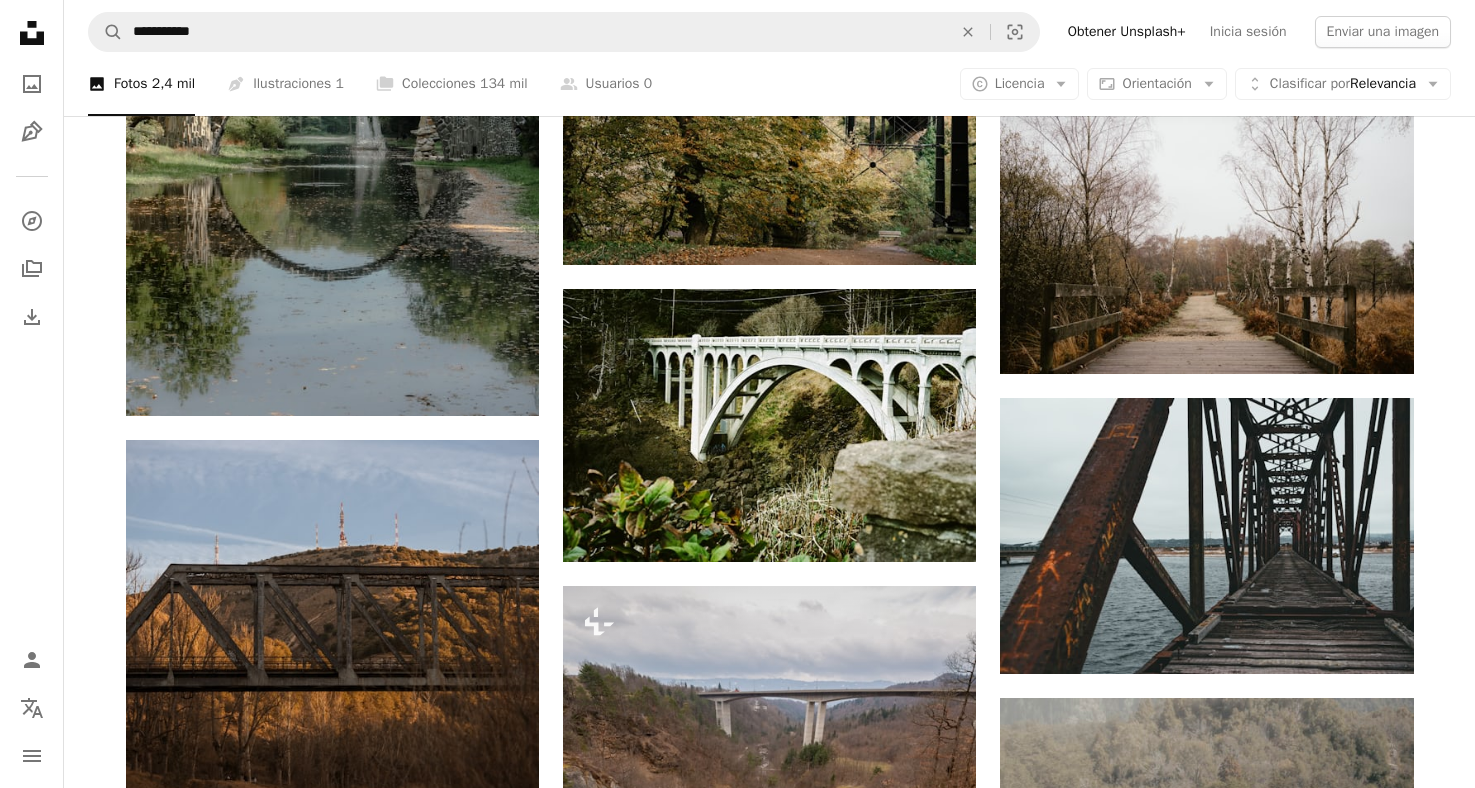 scroll, scrollTop: 5781, scrollLeft: 0, axis: vertical 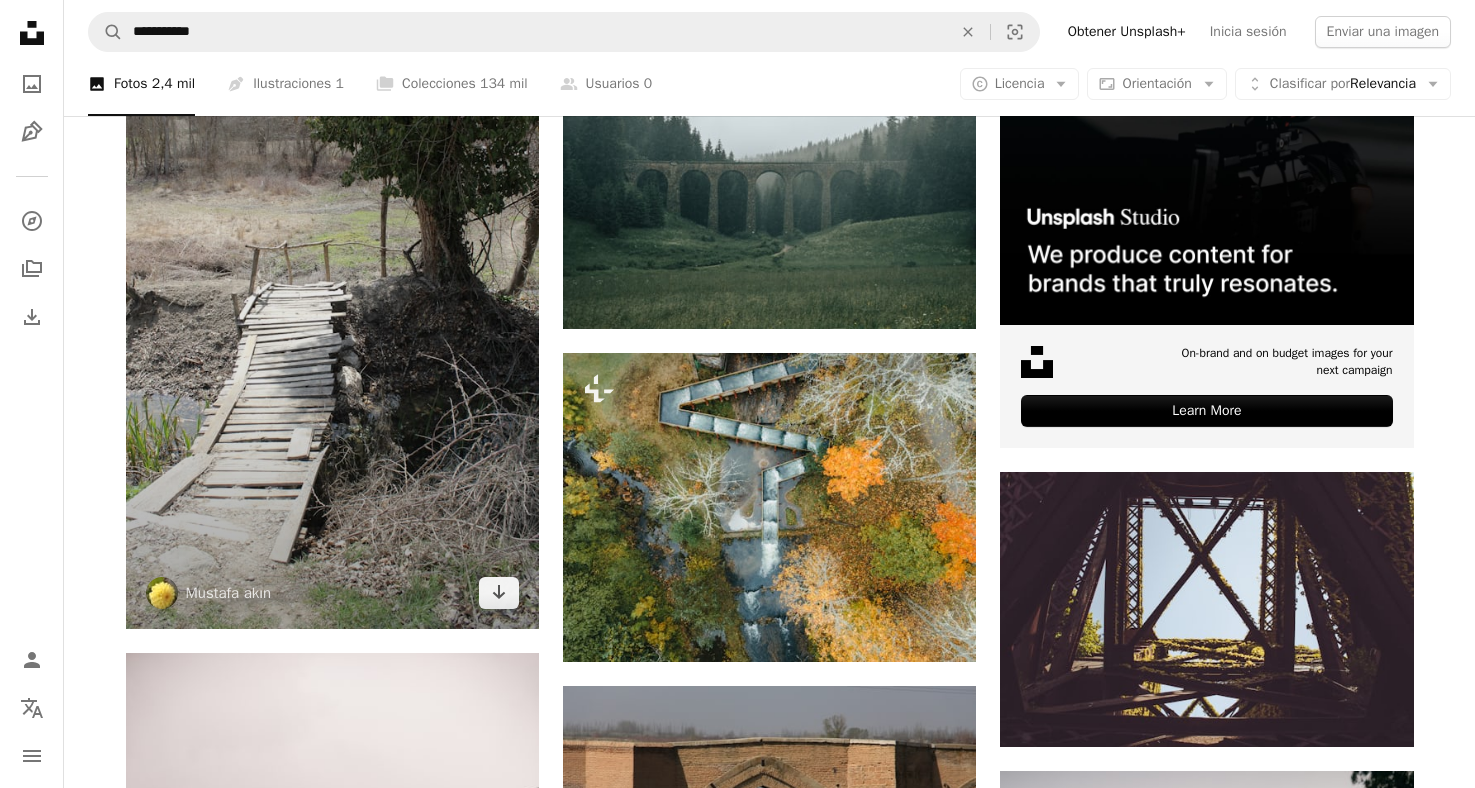 click at bounding box center (332, 319) 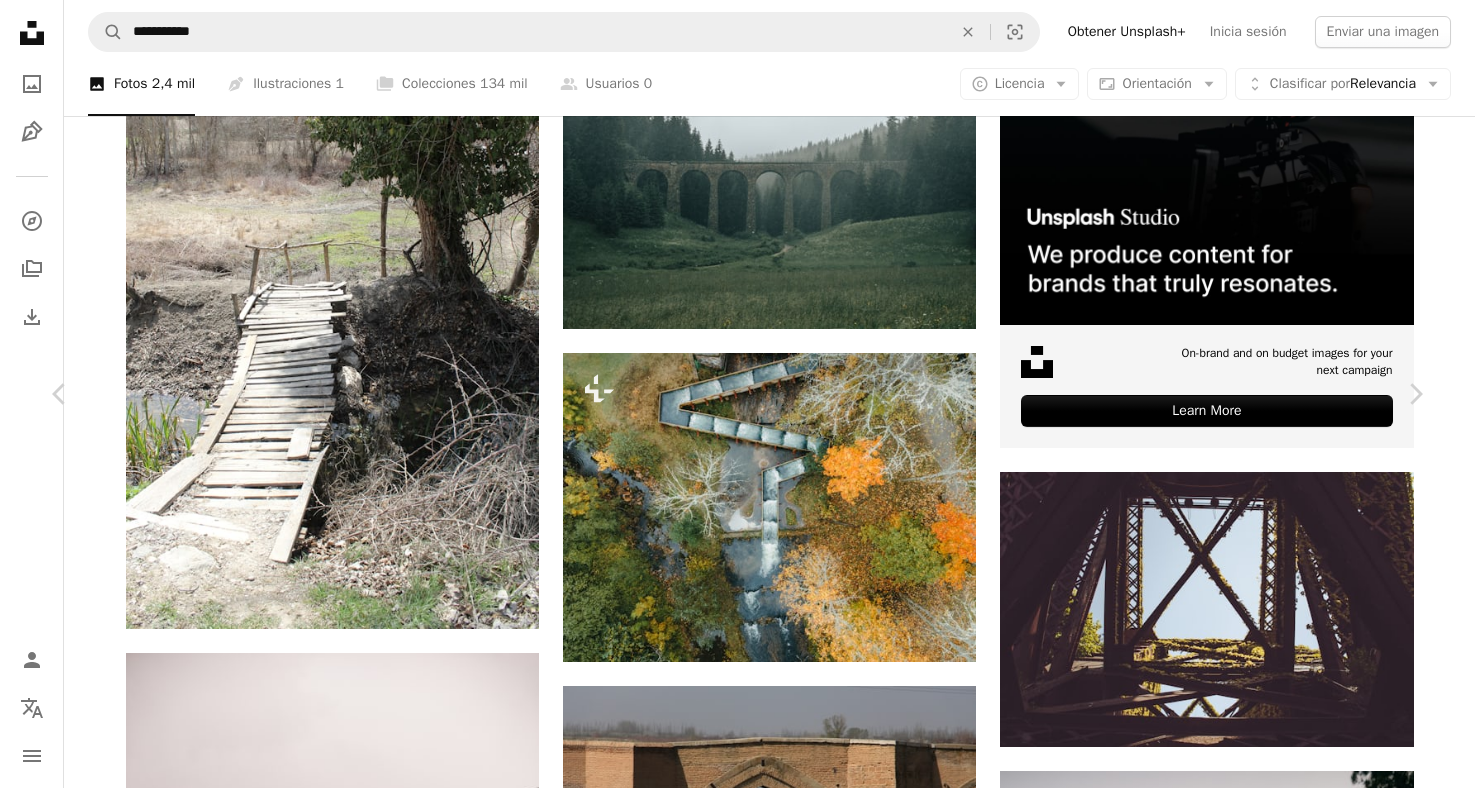 click on "Descargar gratis" at bounding box center (1219, 6779) 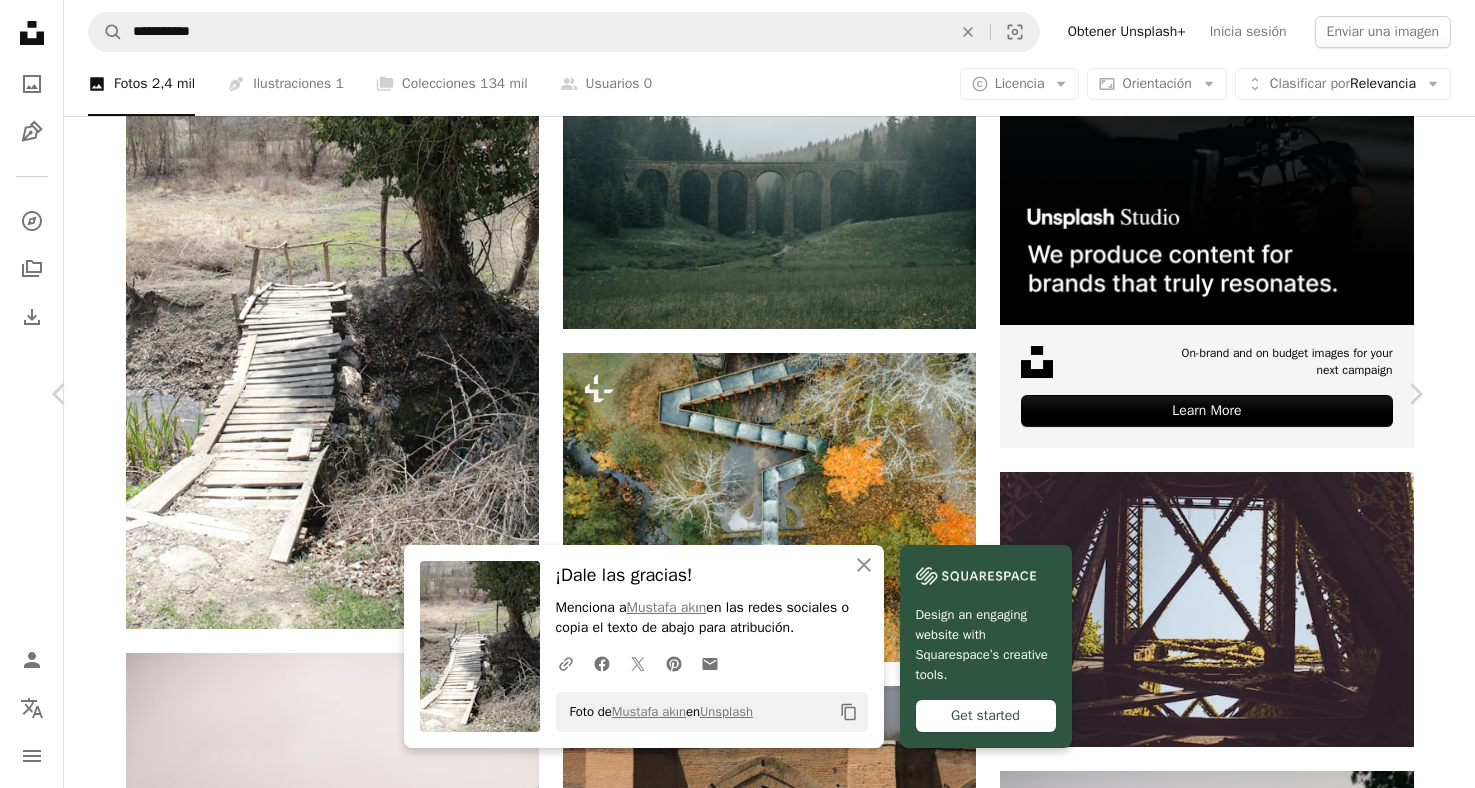 click on "Descargar gratis" at bounding box center (1219, 6779) 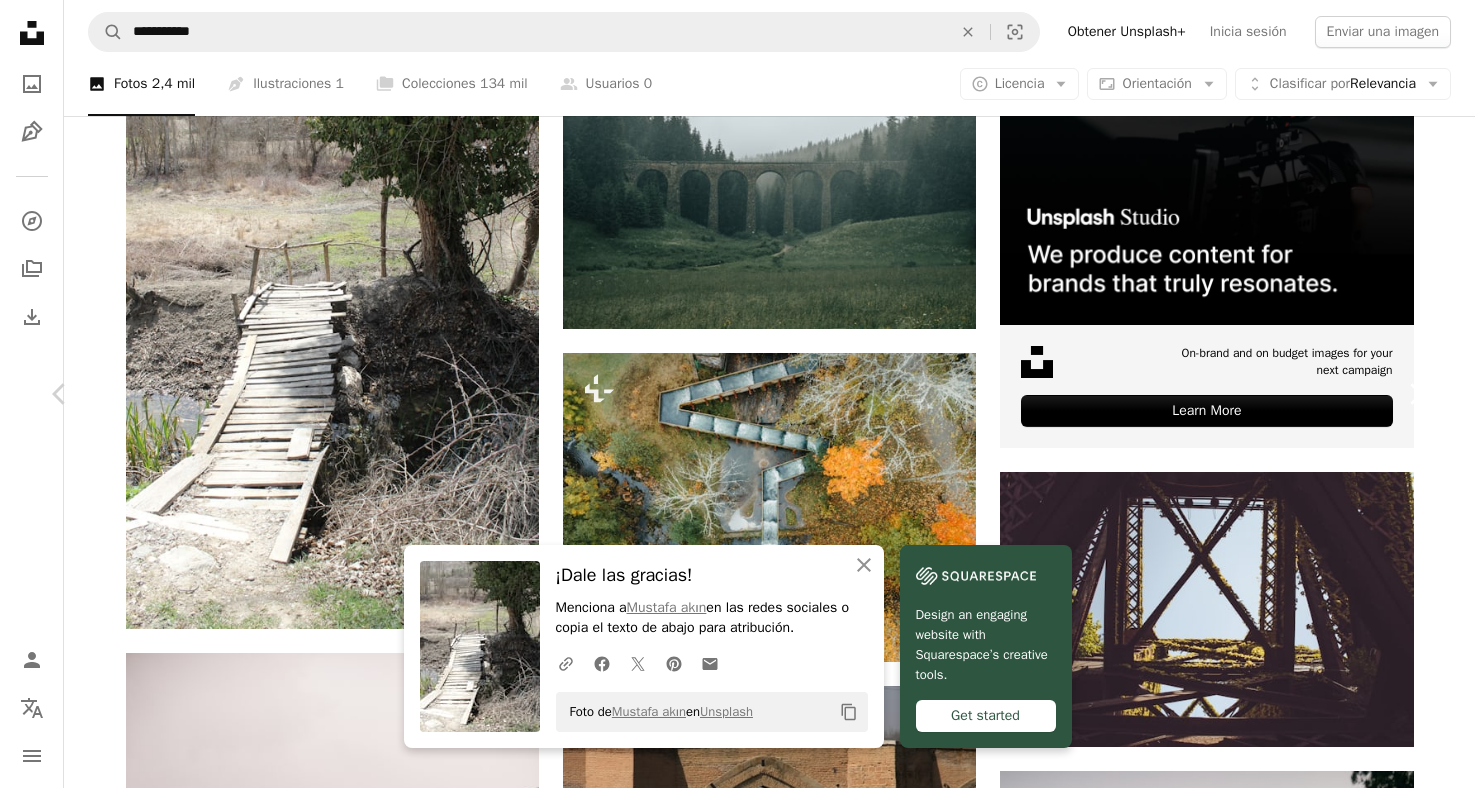 click on "Chevron right" at bounding box center (1415, 394) 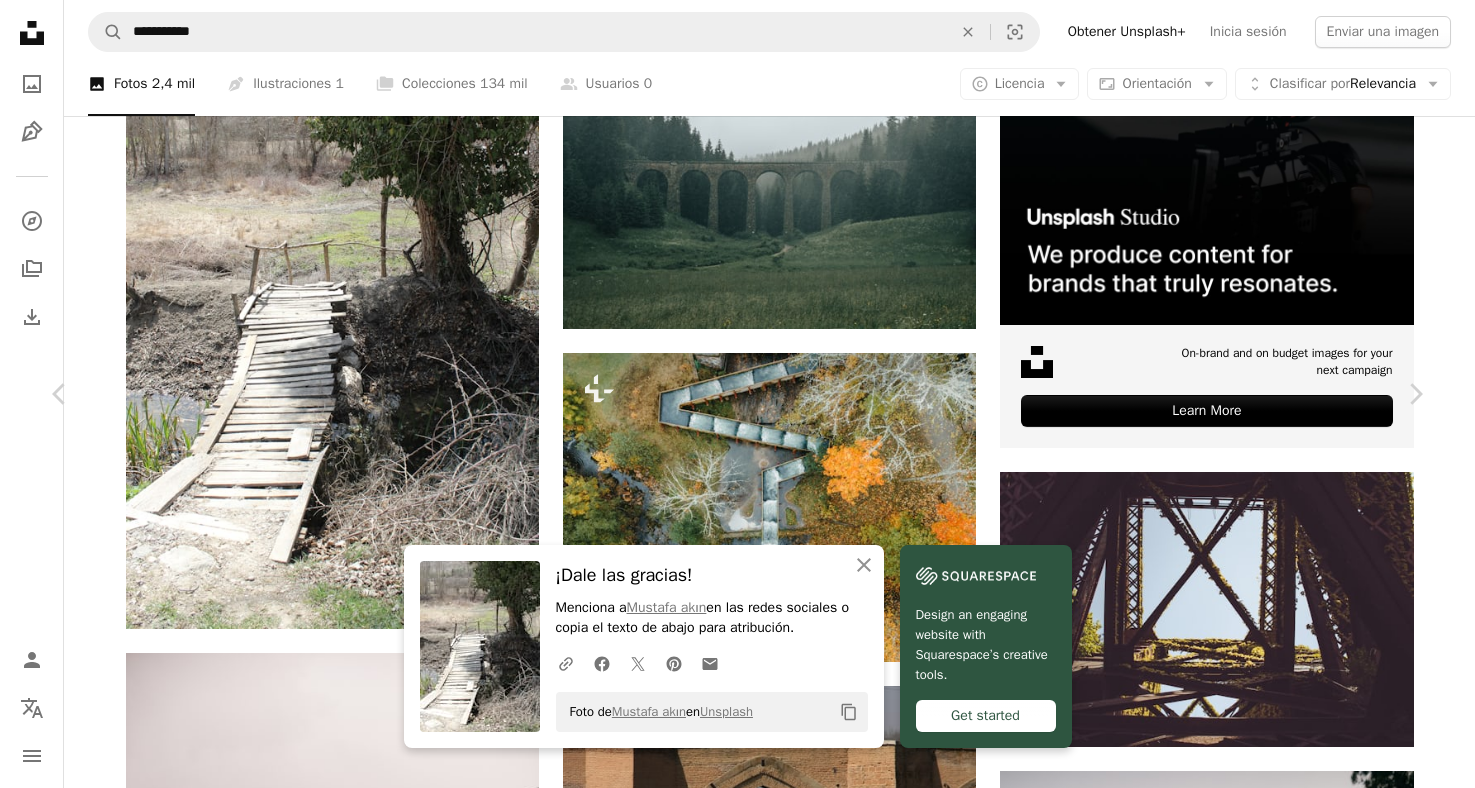 scroll, scrollTop: 0, scrollLeft: 0, axis: both 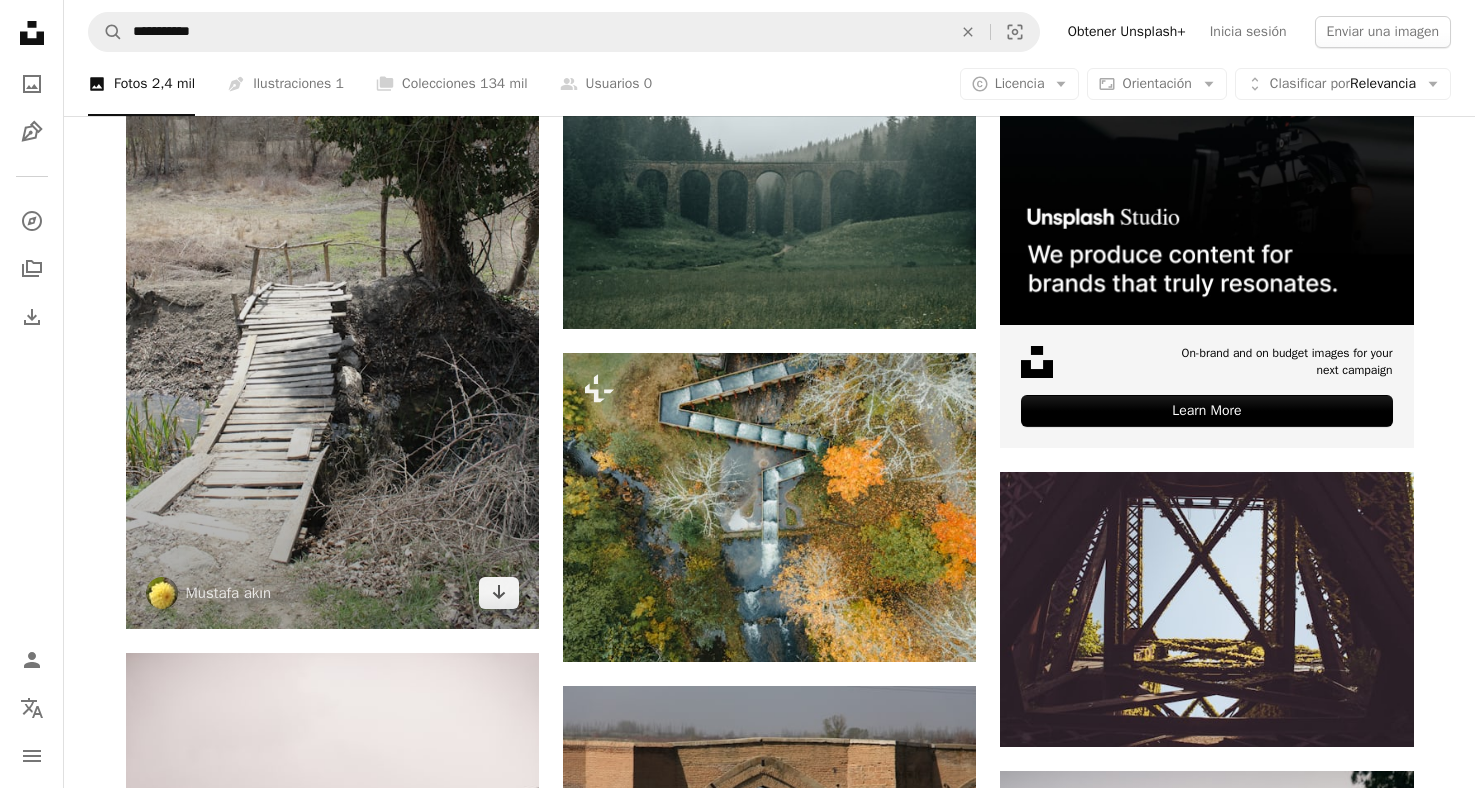 click at bounding box center (332, 319) 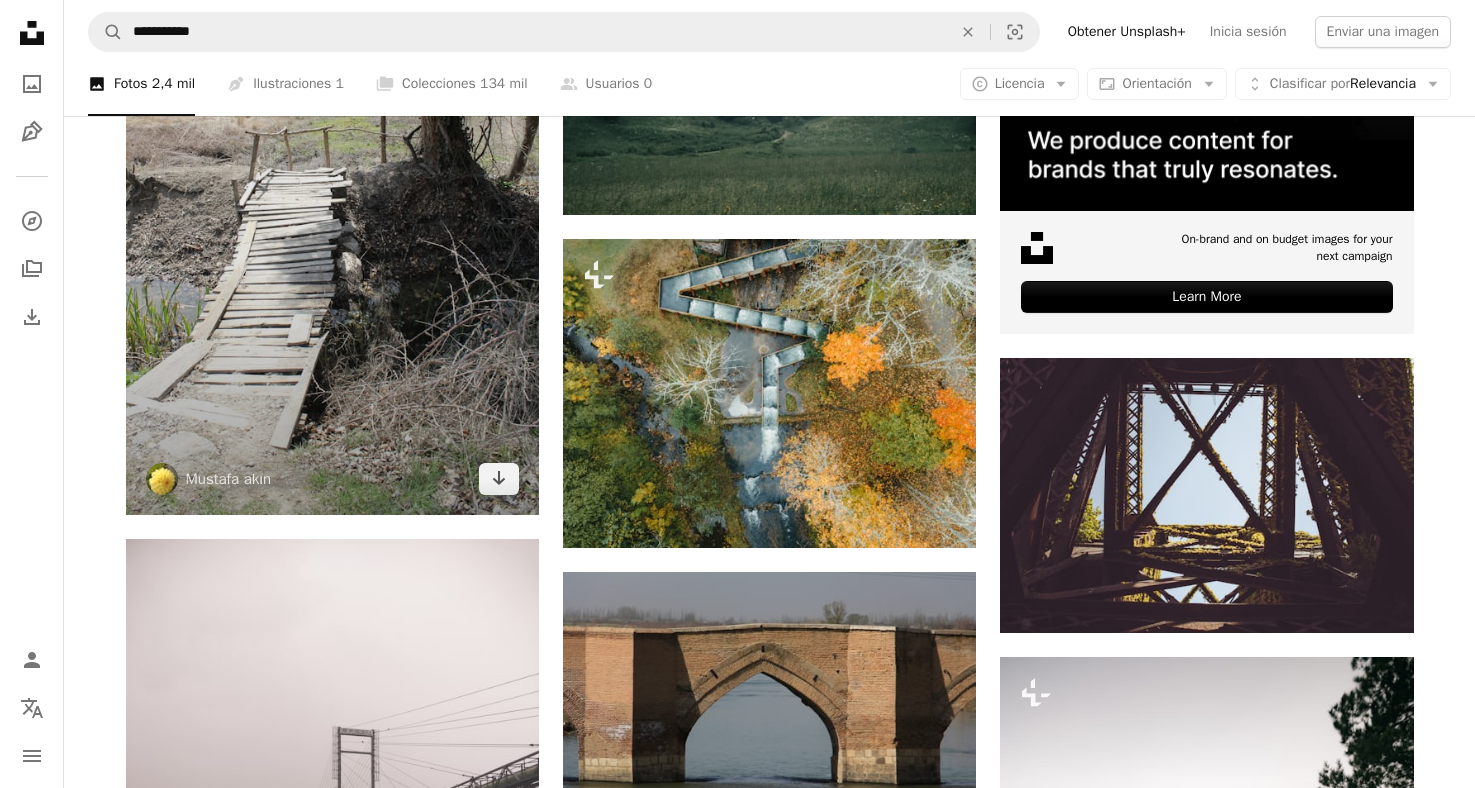 scroll, scrollTop: 8954, scrollLeft: 0, axis: vertical 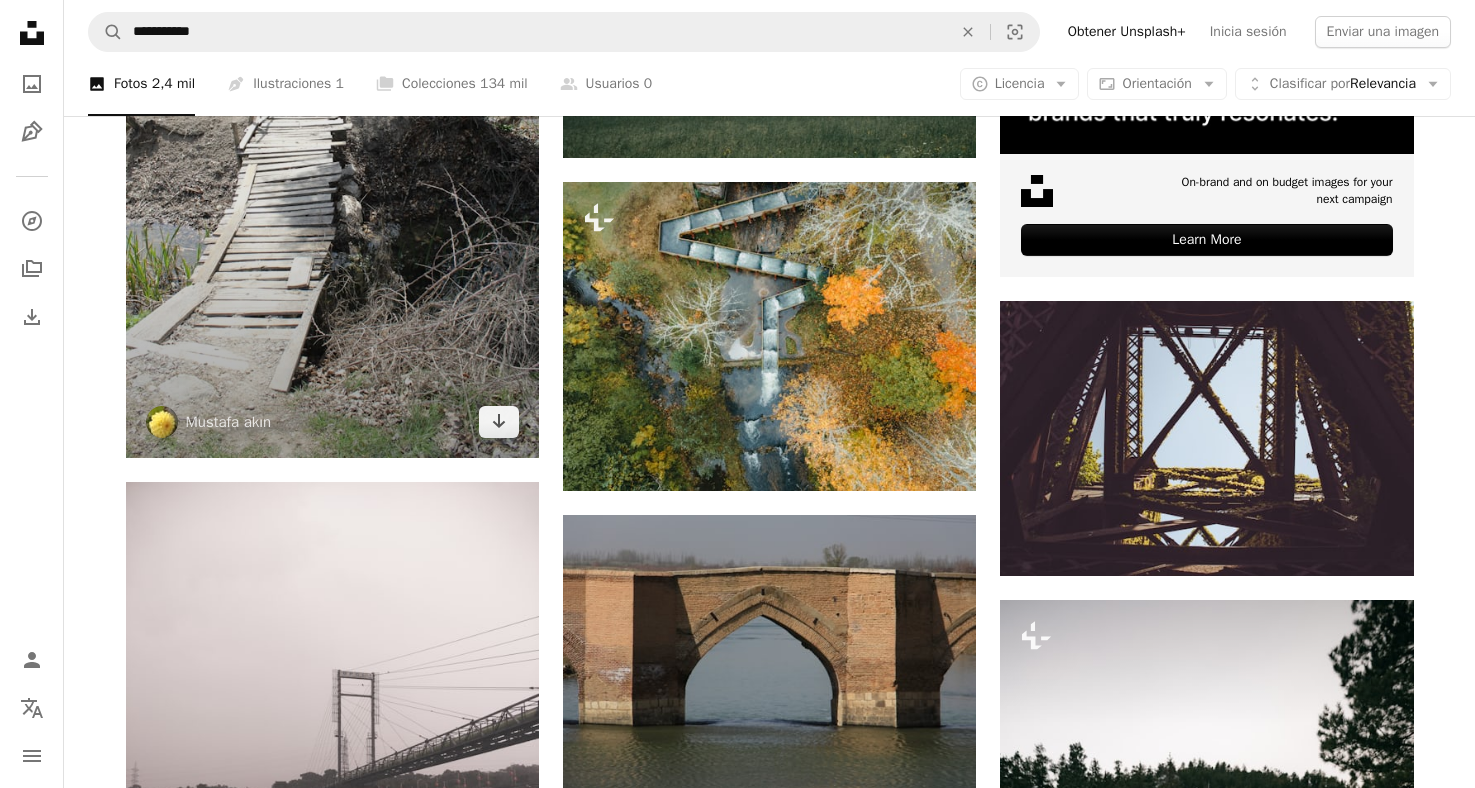 click at bounding box center [332, 148] 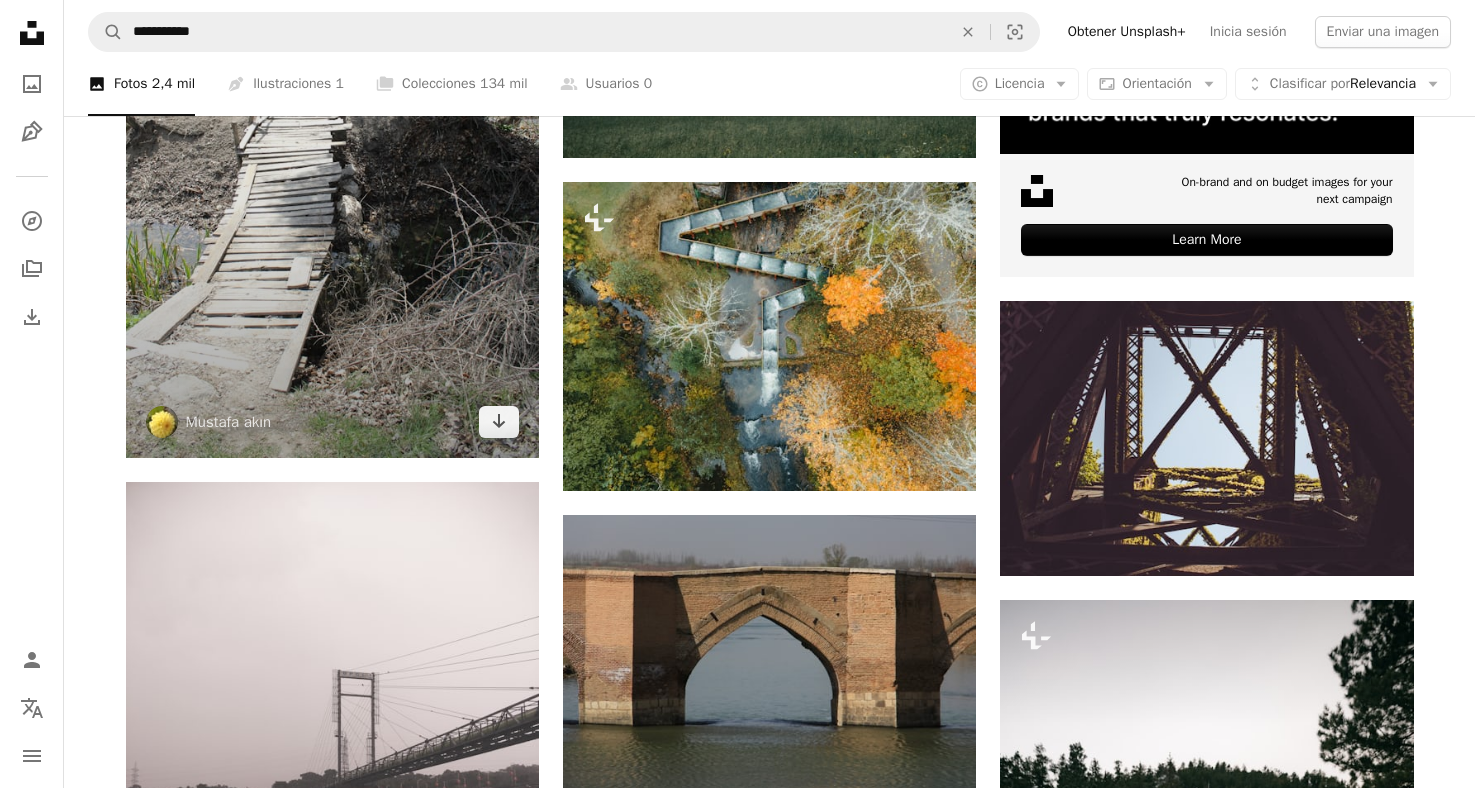 click at bounding box center [332, 148] 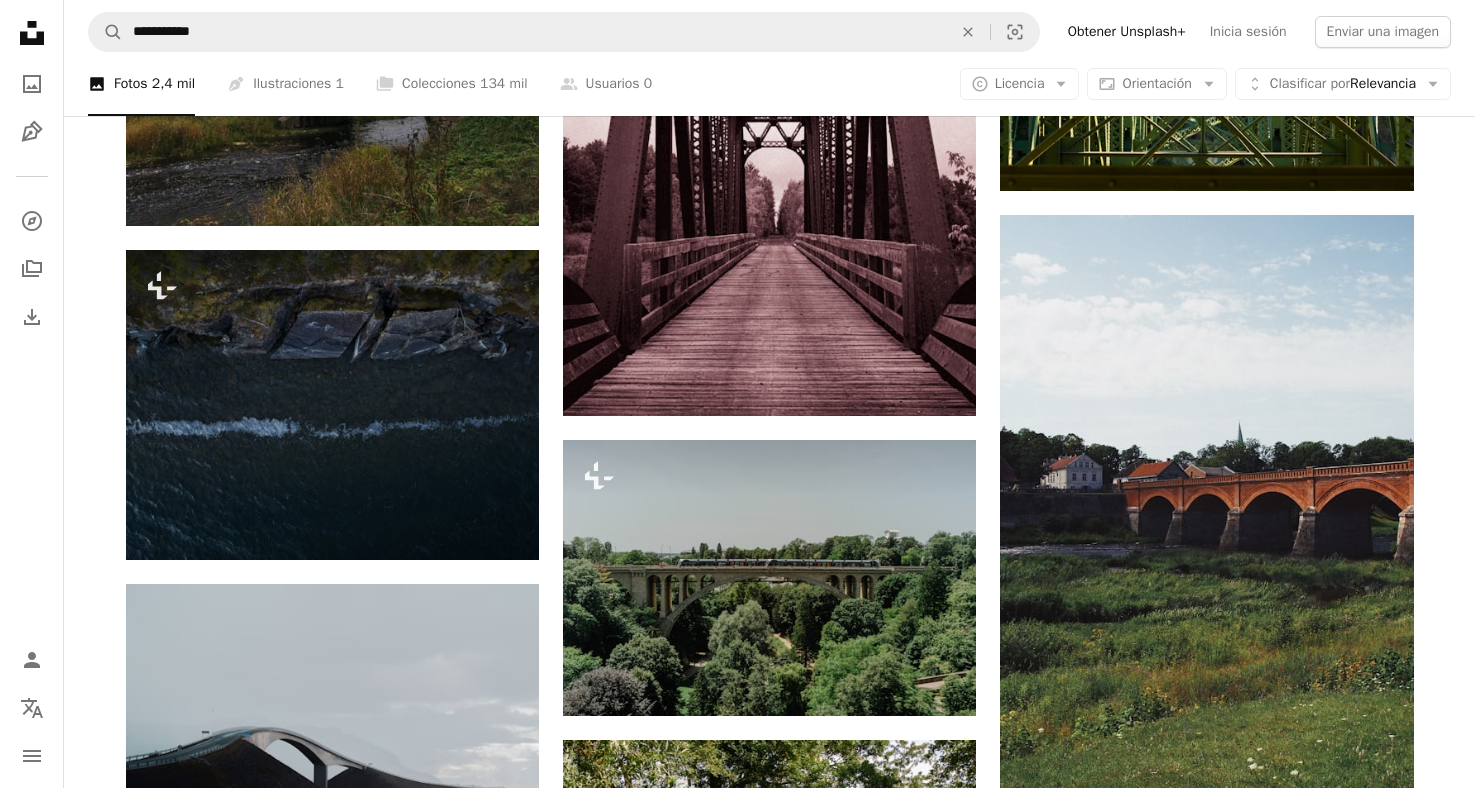 scroll, scrollTop: 32074, scrollLeft: 0, axis: vertical 